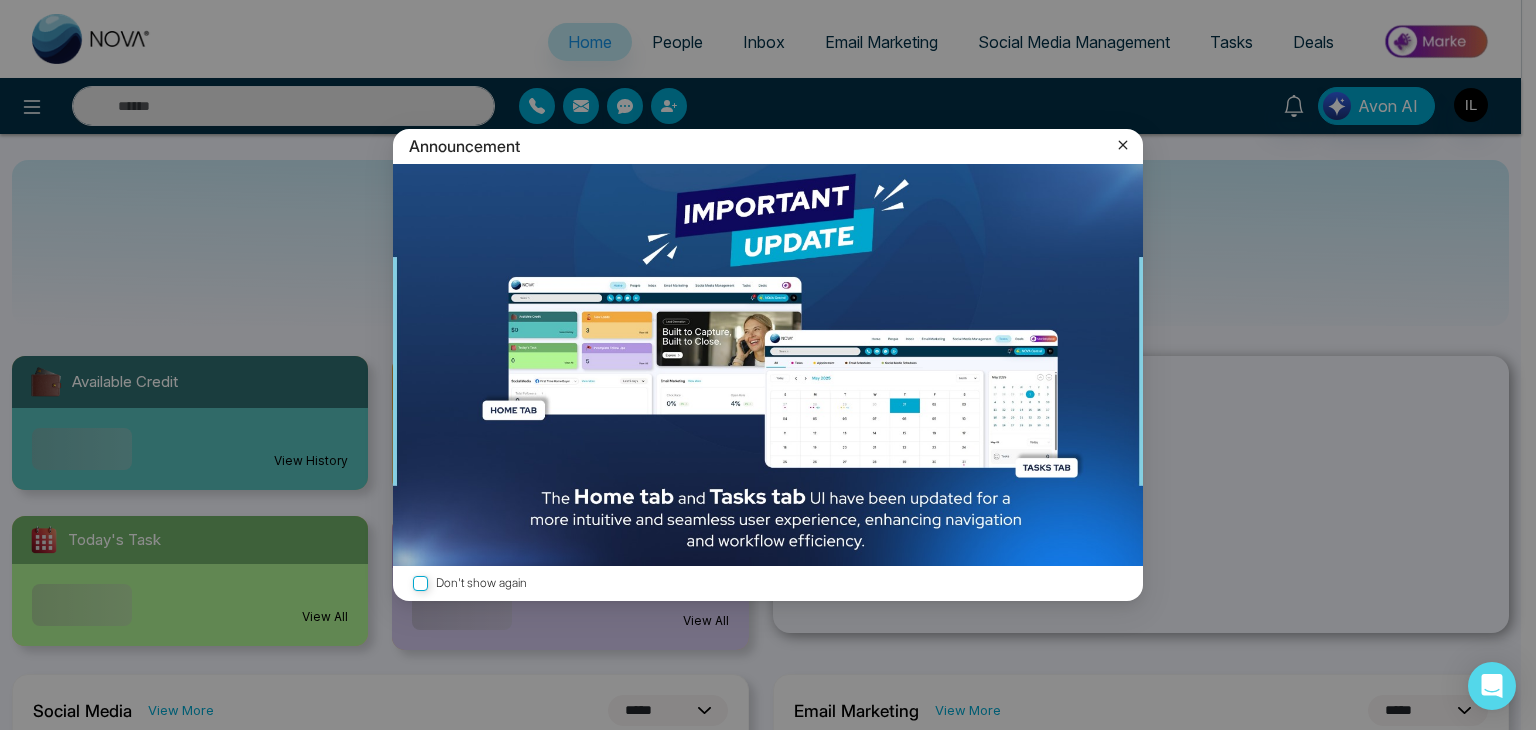 select on "*" 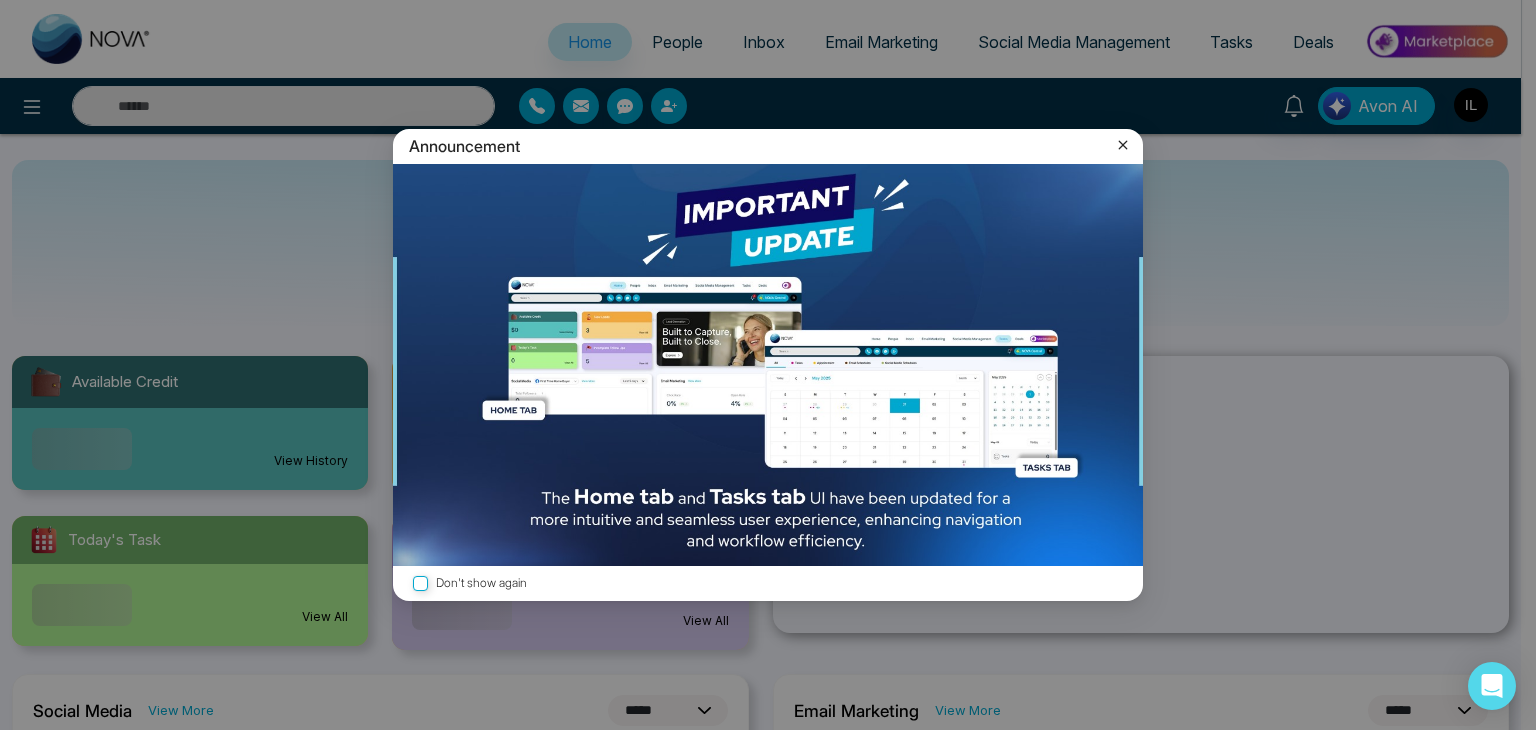 select on "*" 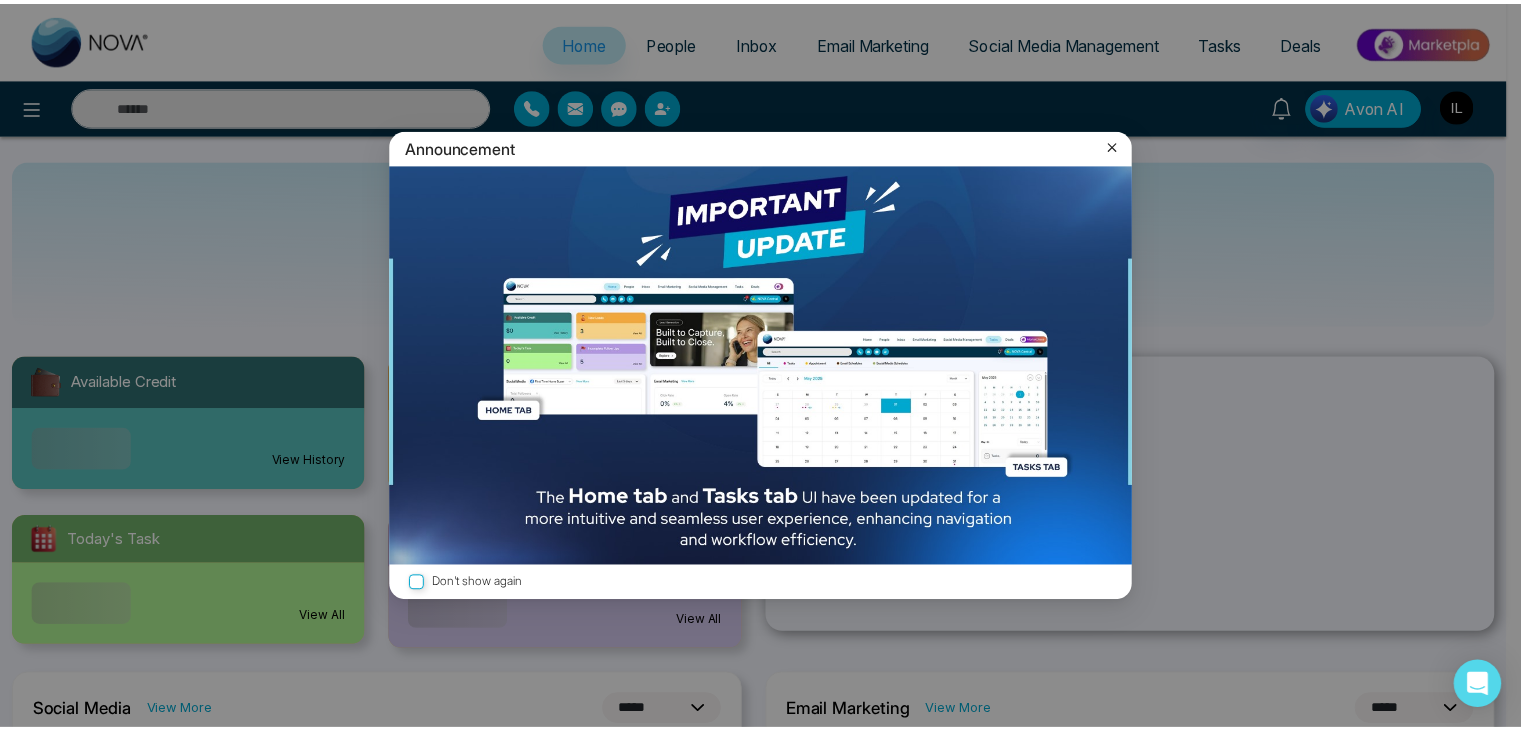 scroll, scrollTop: 0, scrollLeft: 0, axis: both 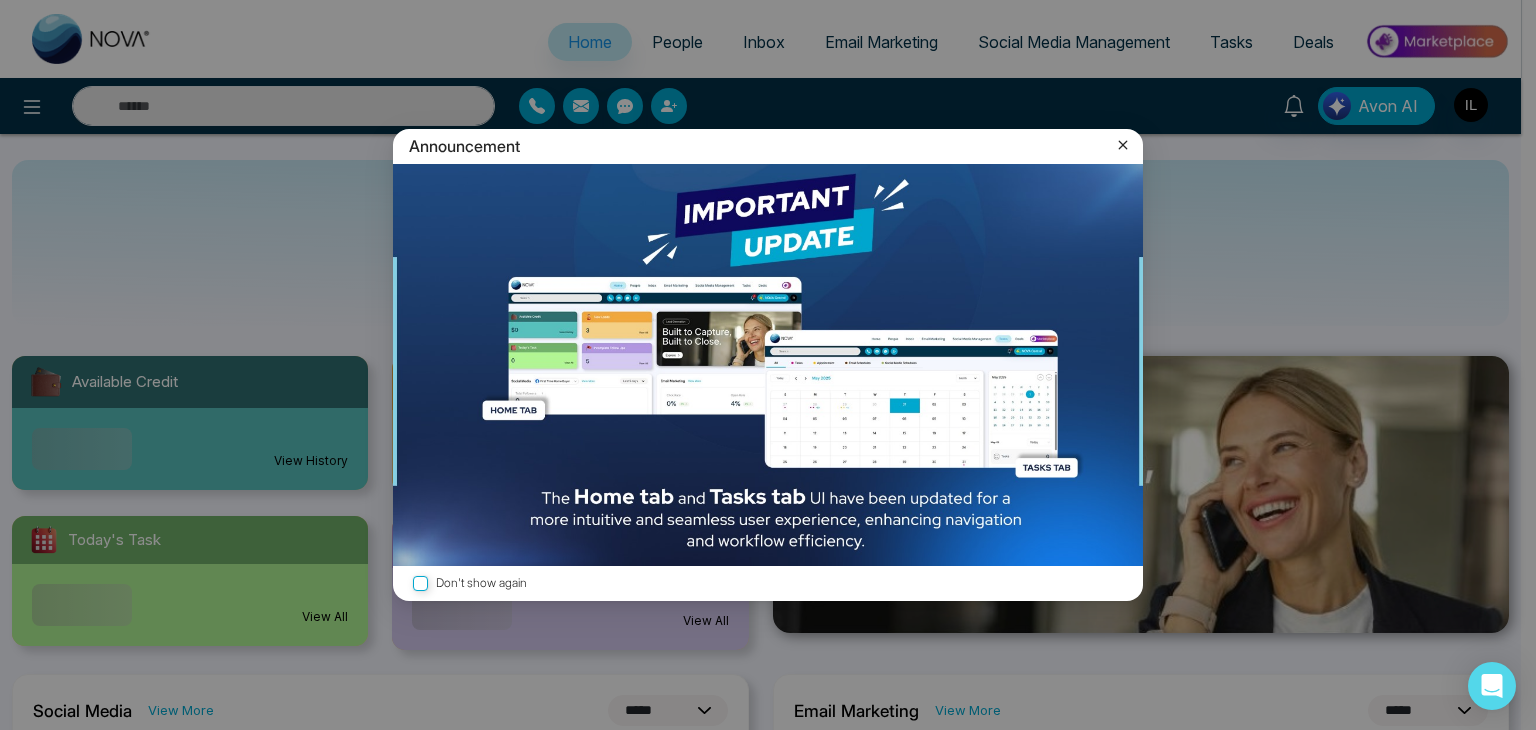 click 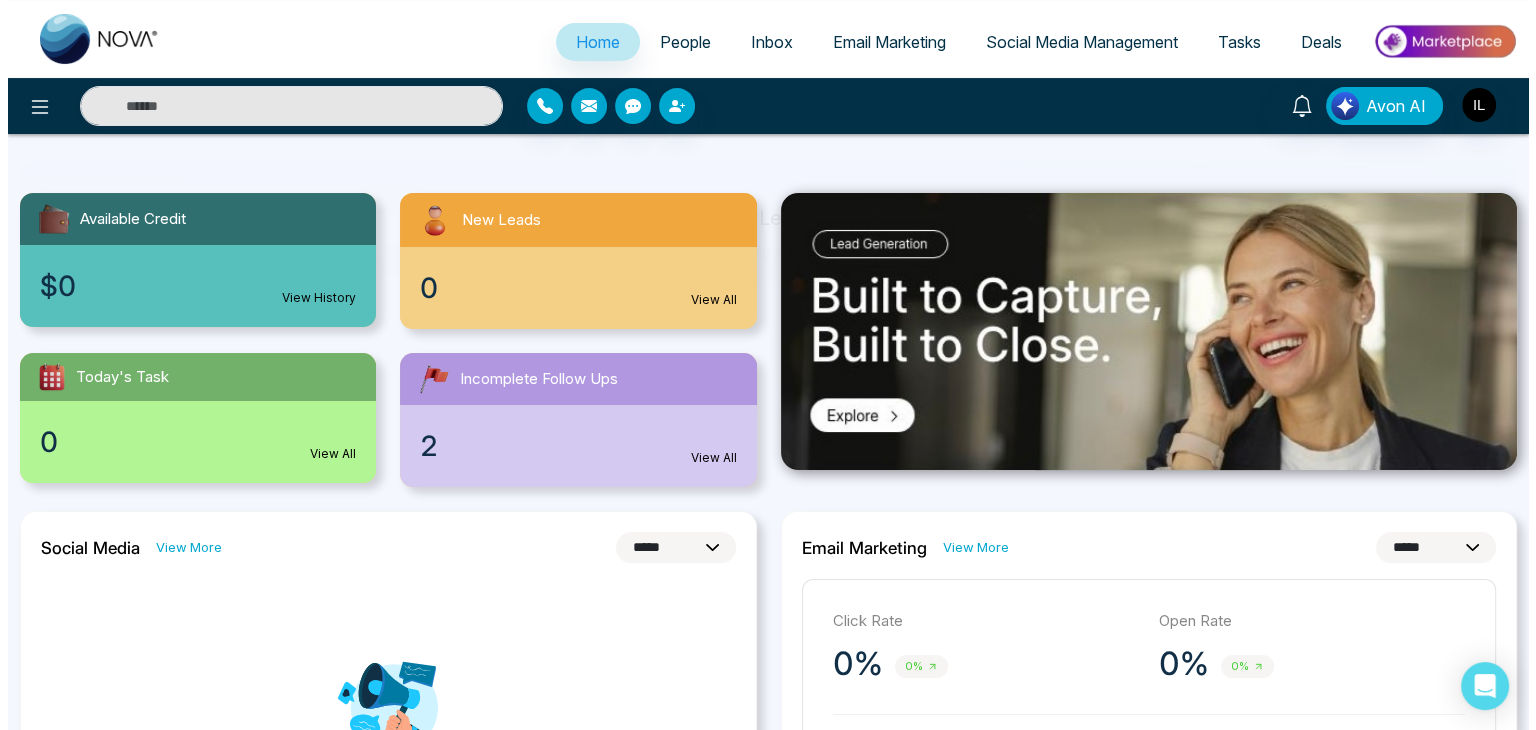 scroll, scrollTop: 418, scrollLeft: 0, axis: vertical 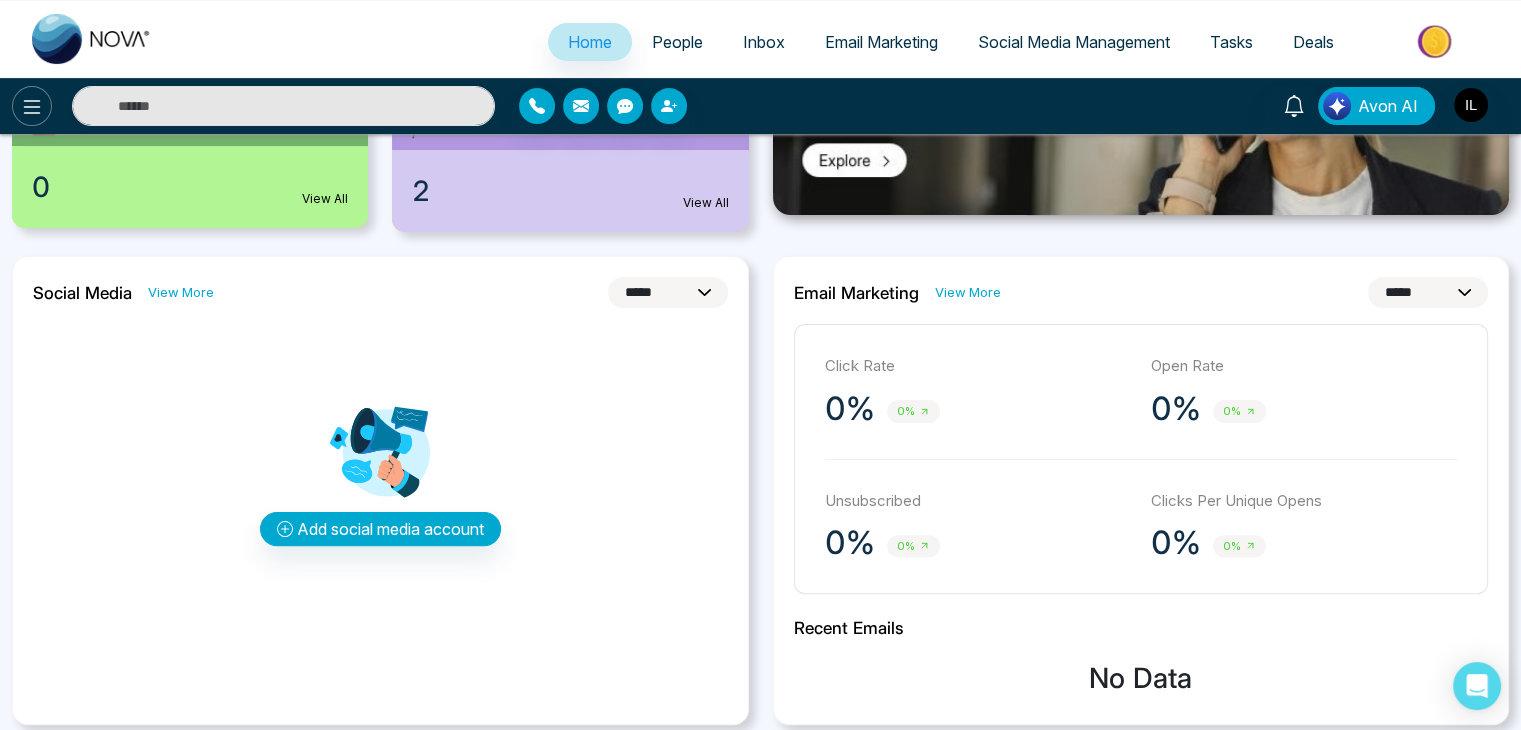 click 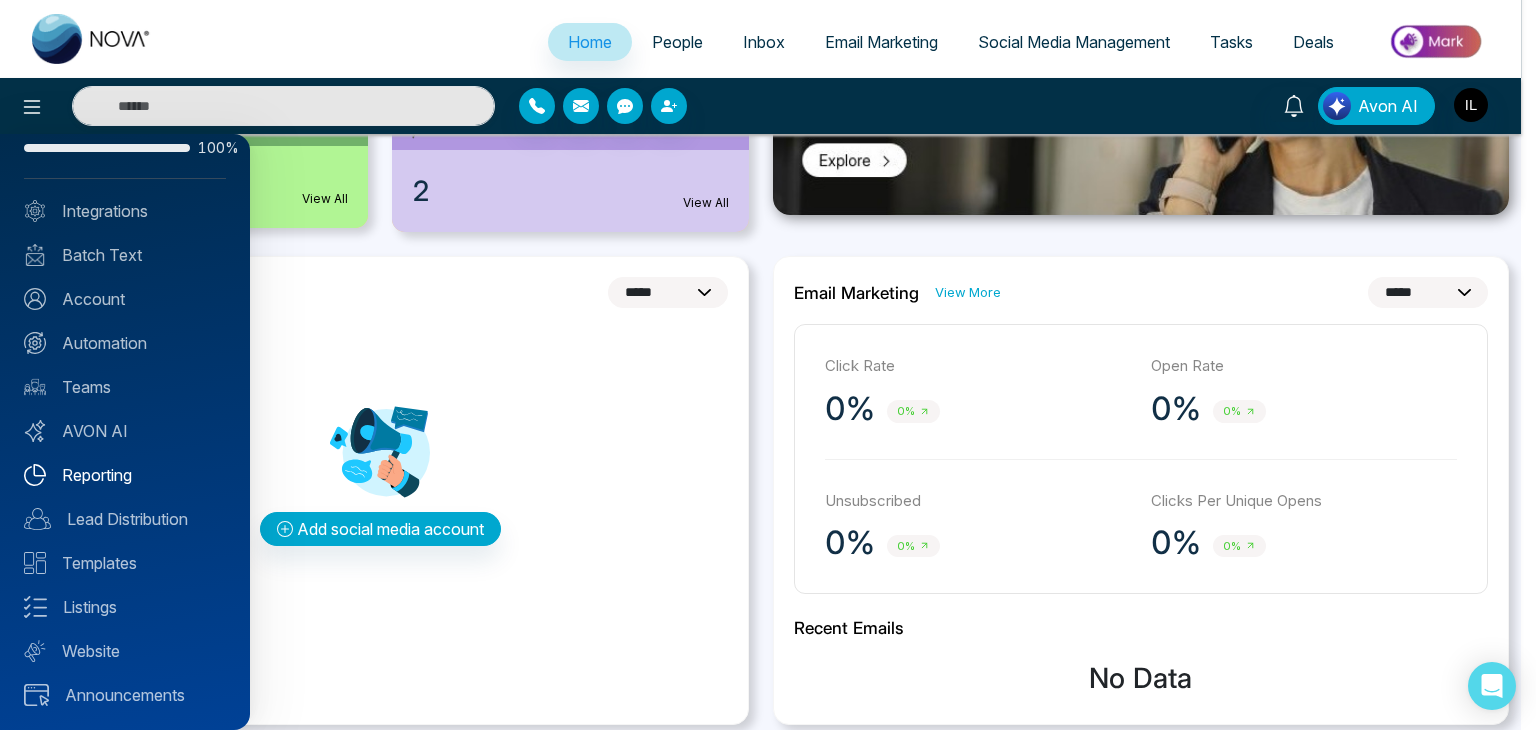scroll, scrollTop: 48, scrollLeft: 0, axis: vertical 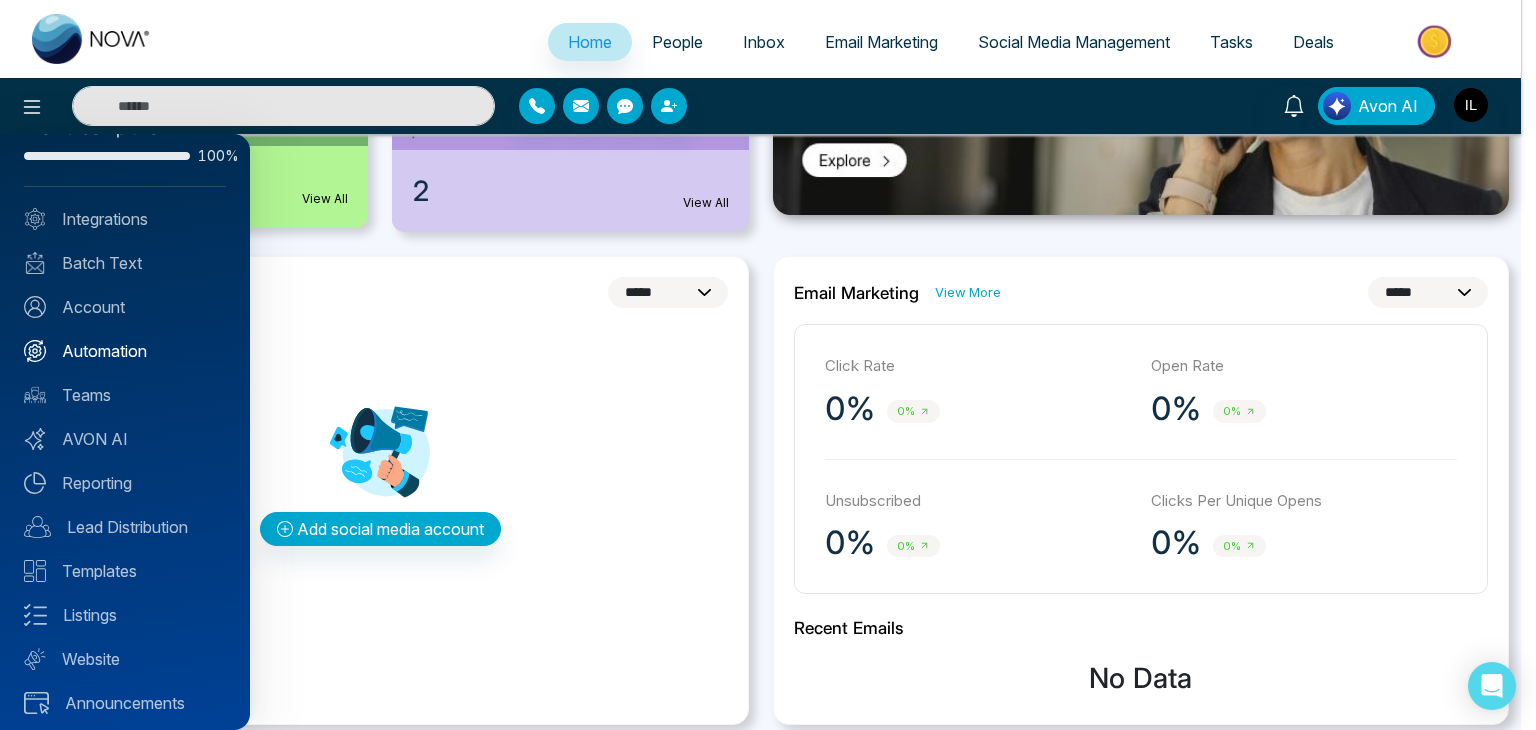 click on "Automation" at bounding box center [125, 351] 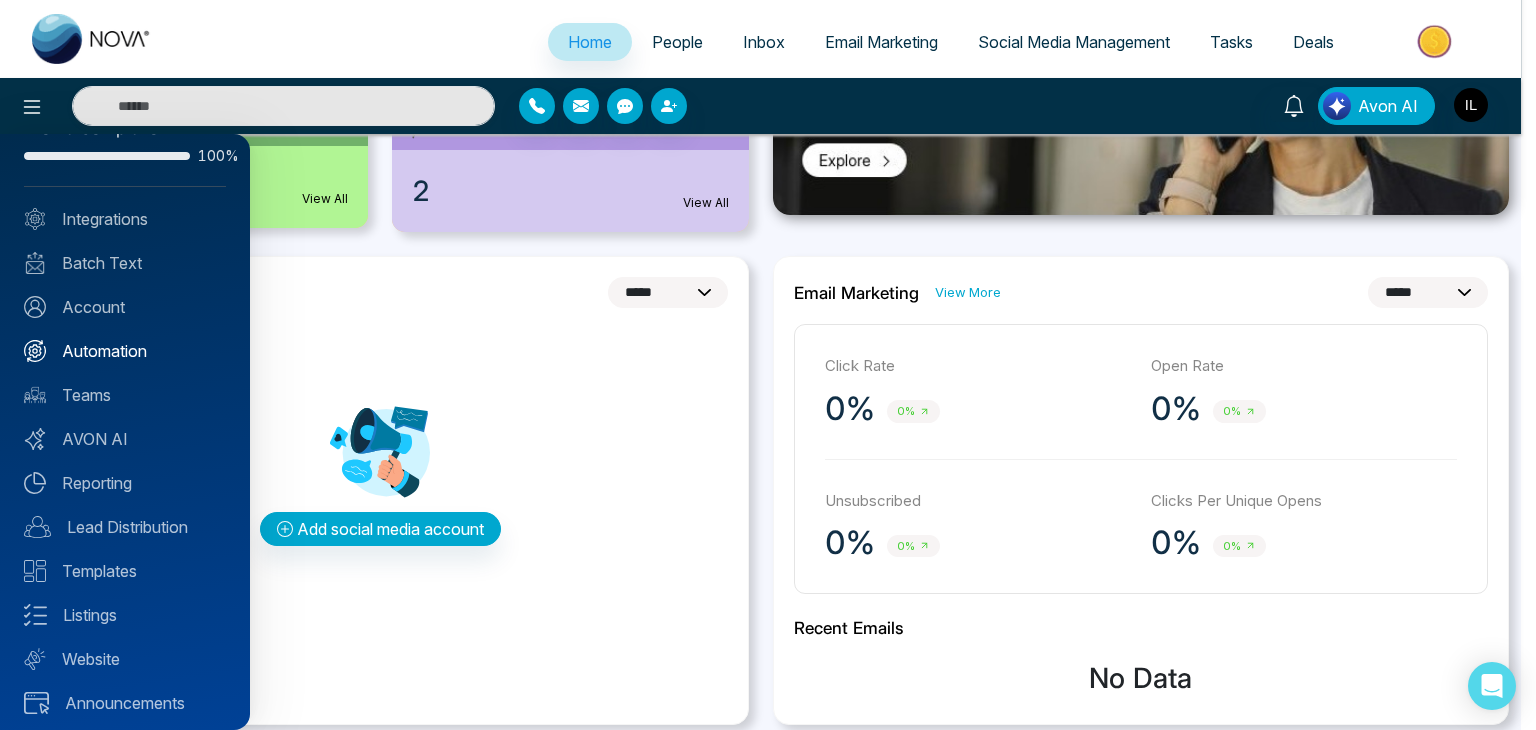 scroll, scrollTop: 0, scrollLeft: 0, axis: both 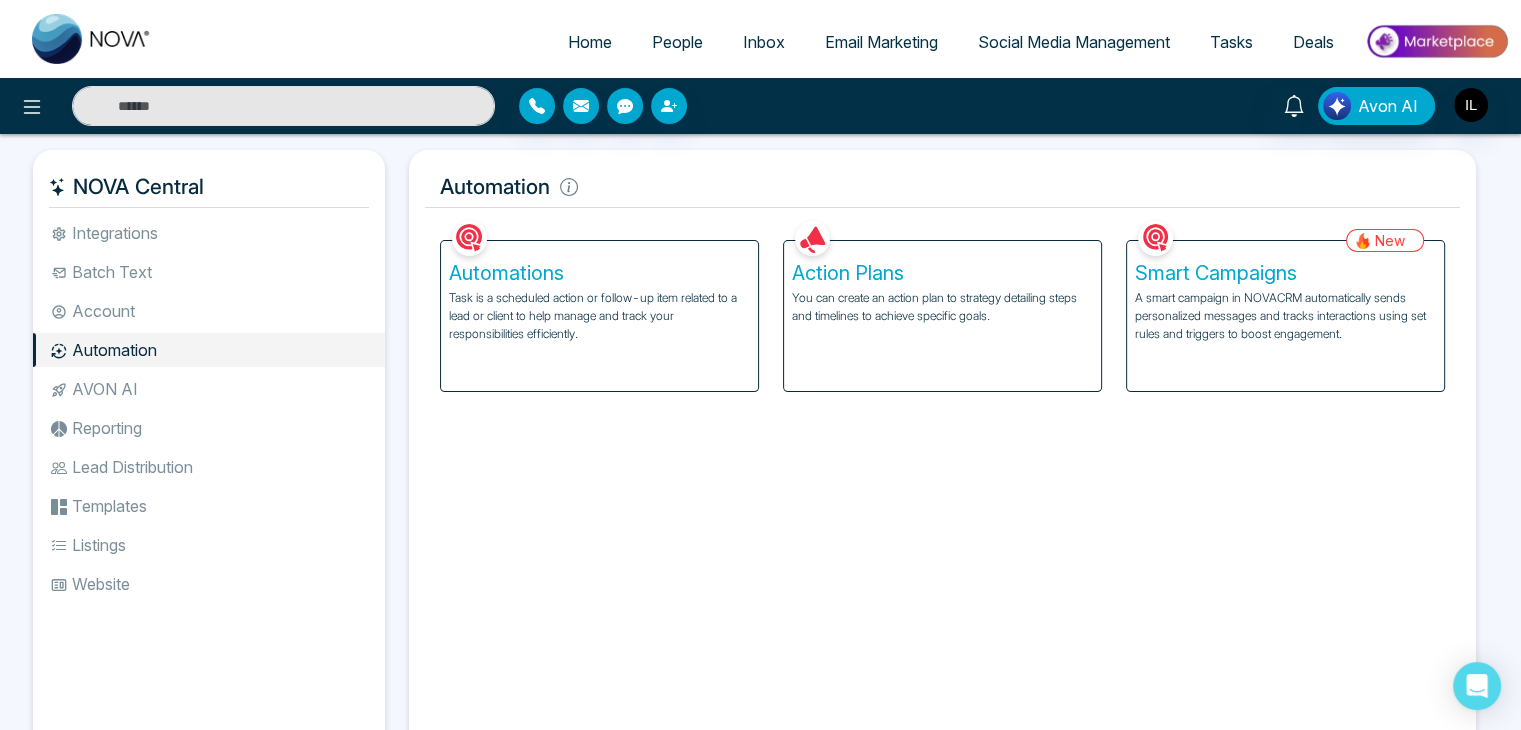 click on "Task is a scheduled action or follow-up item related to a lead or client to help manage and track your responsibilities efficiently." at bounding box center [599, 316] 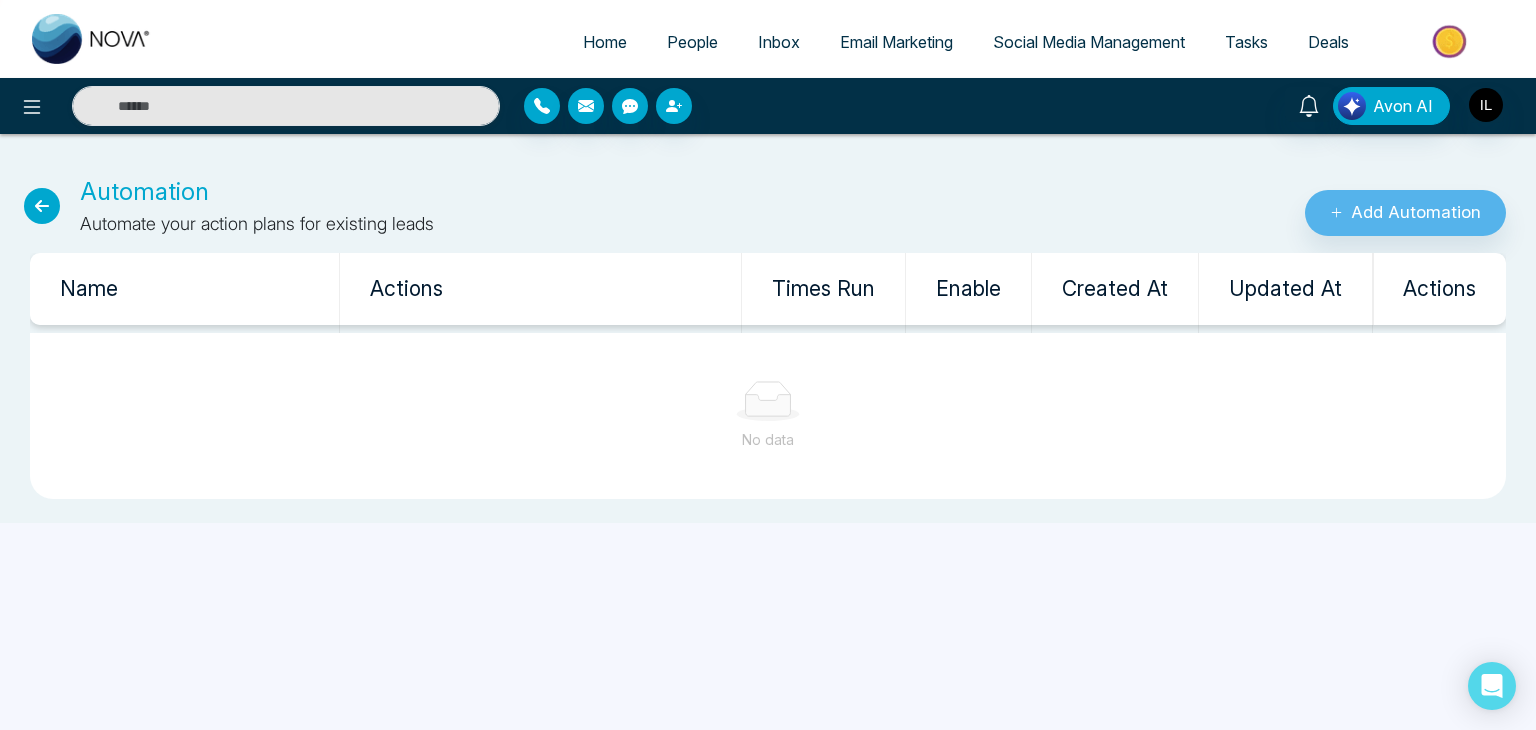 click at bounding box center (42, 206) 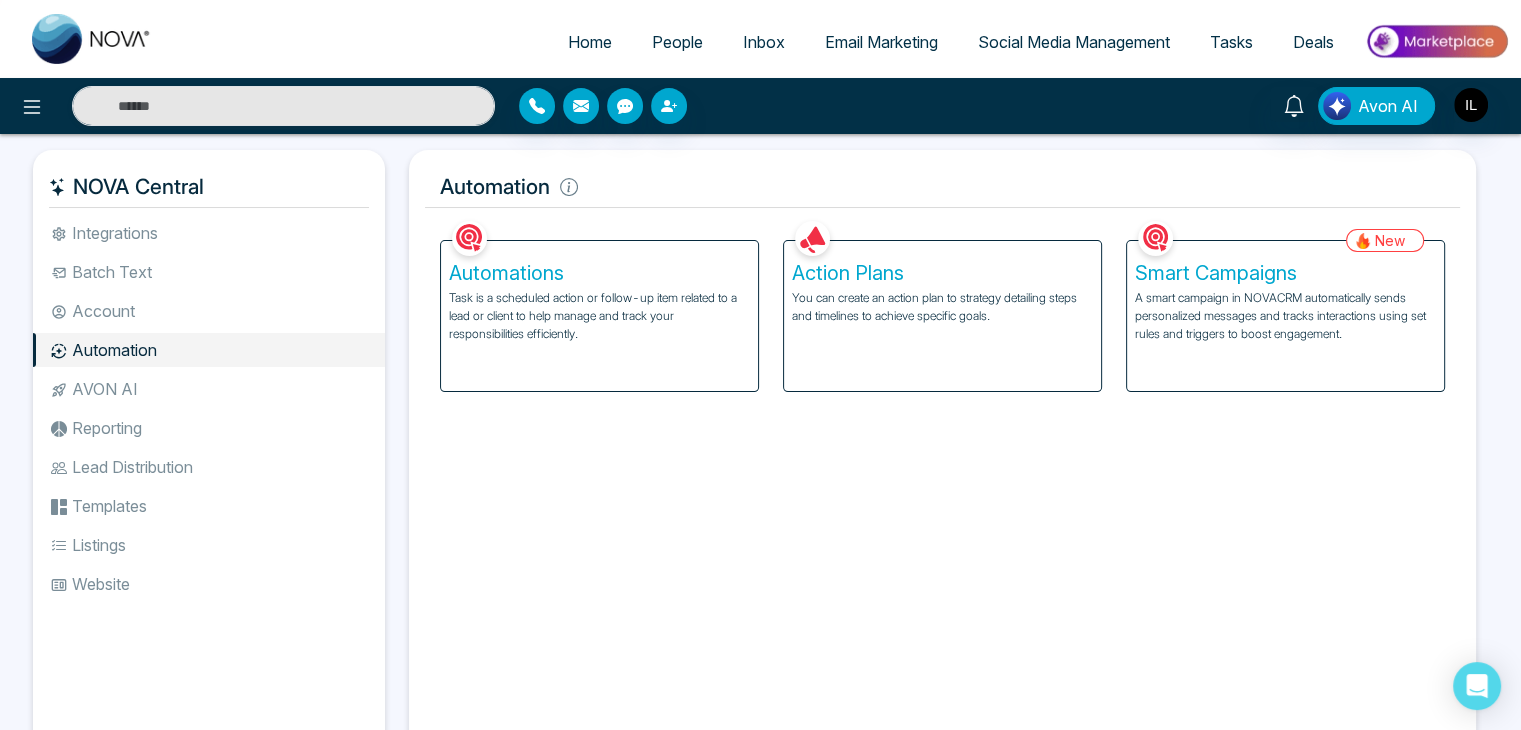 click on "Automations" at bounding box center [599, 273] 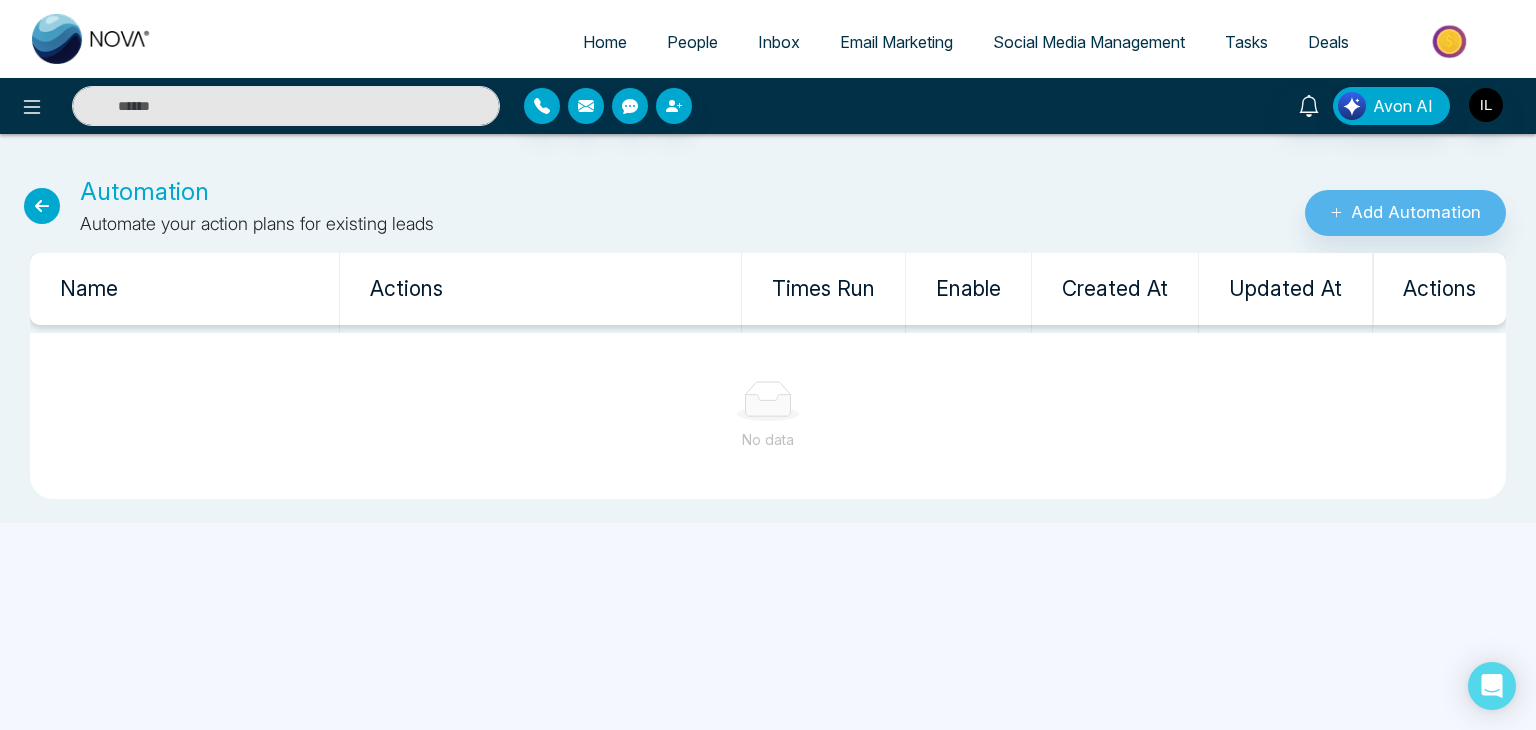 click at bounding box center (42, 206) 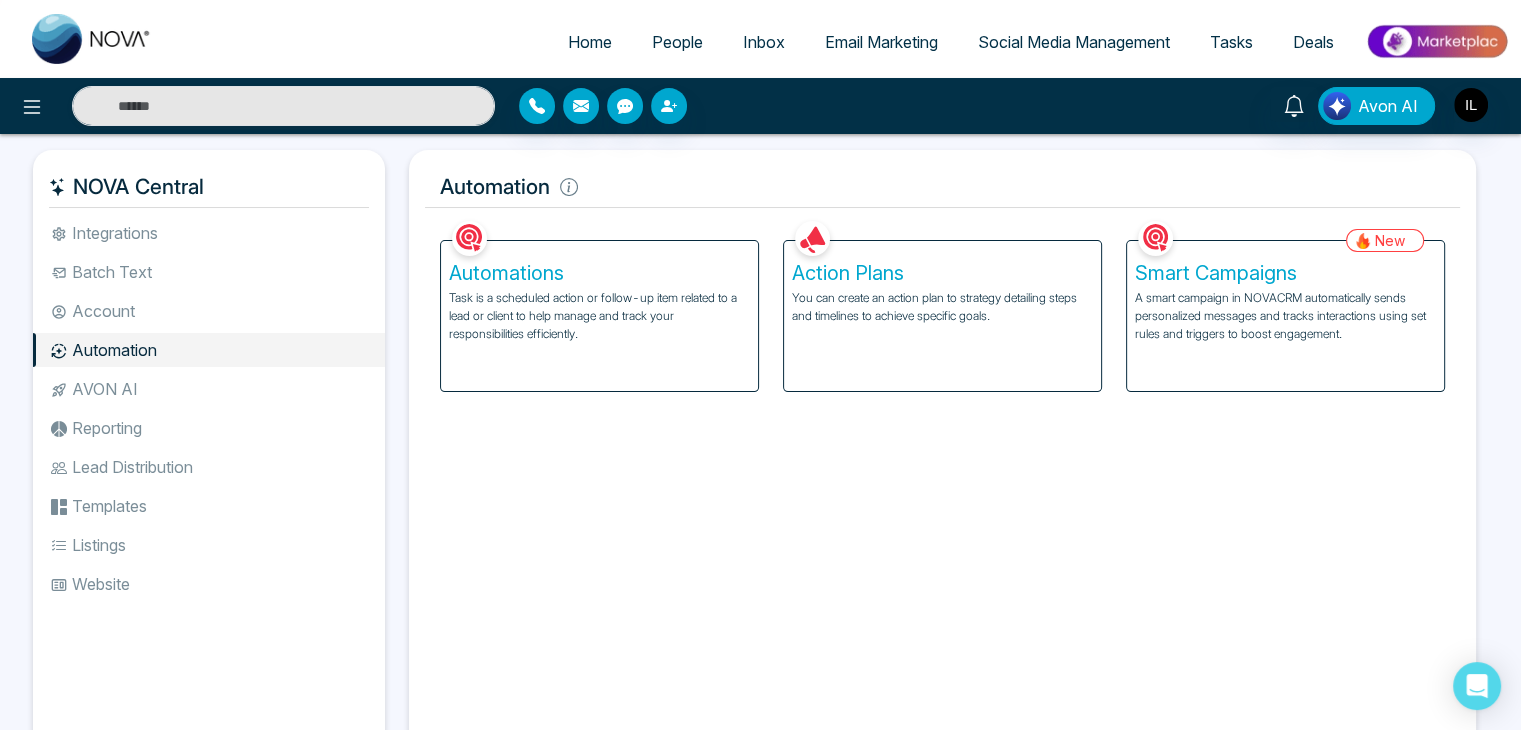 click on "Task is a scheduled action or follow-up item related to a lead or client to help manage and track your responsibilities efficiently." at bounding box center (599, 316) 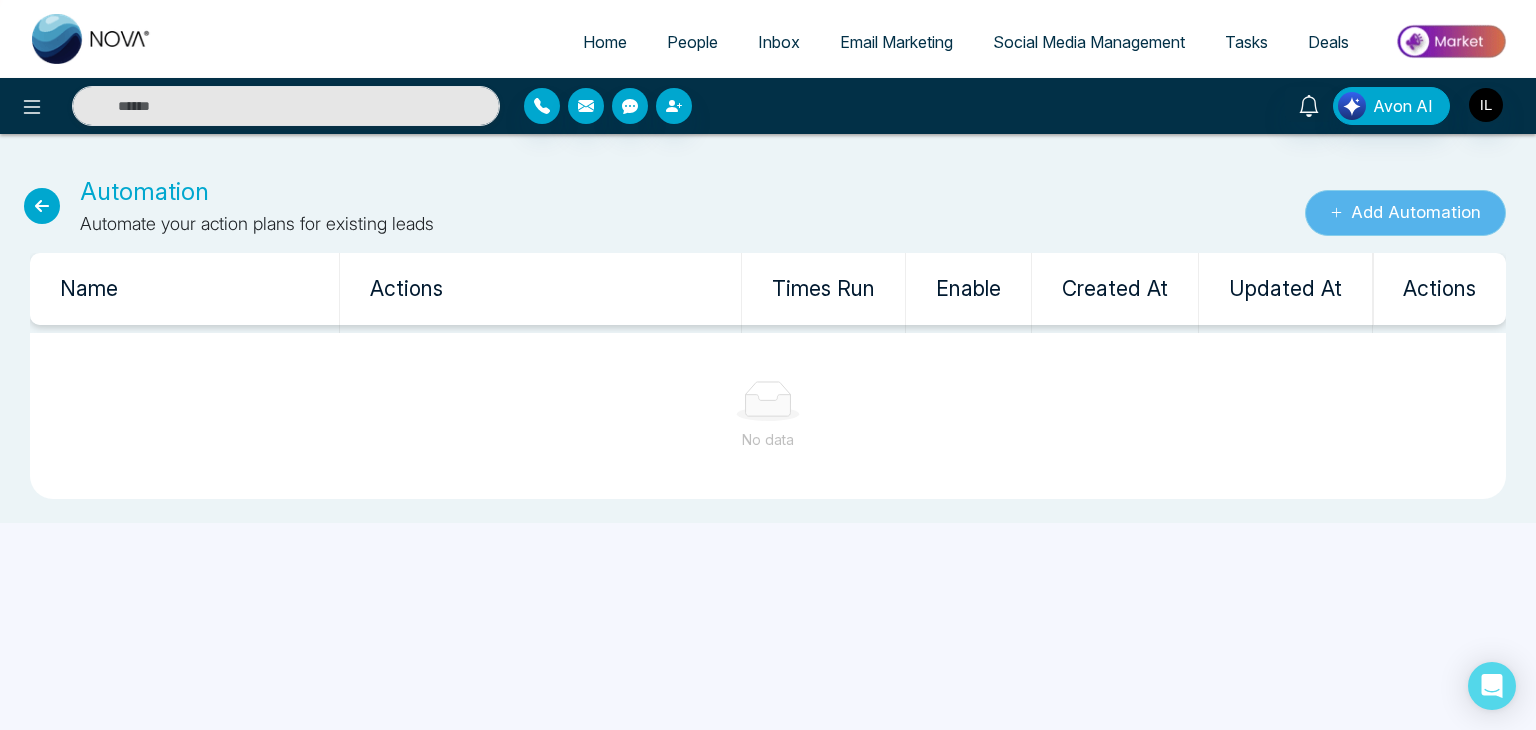 click on "Add Automation" at bounding box center (1405, 213) 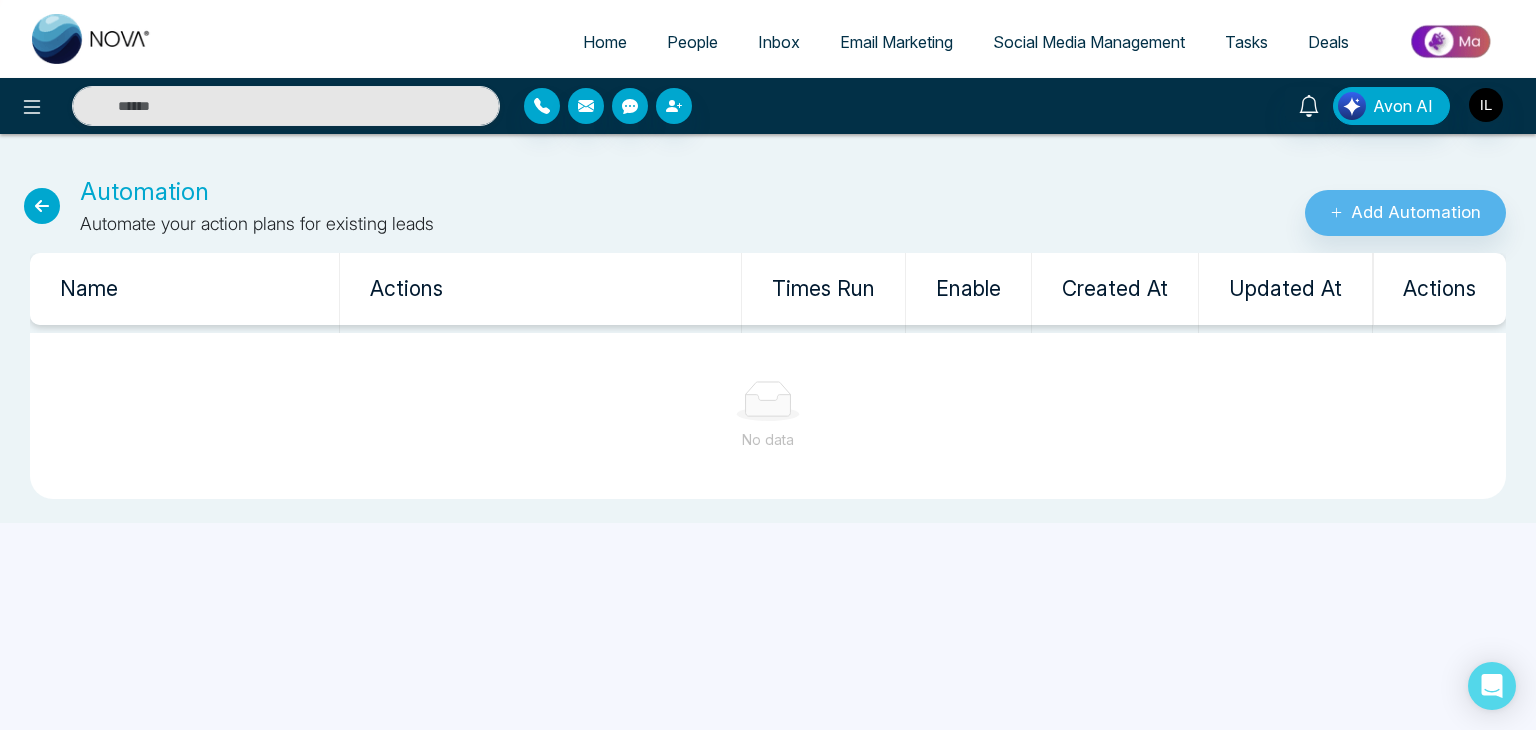 click at bounding box center [42, 206] 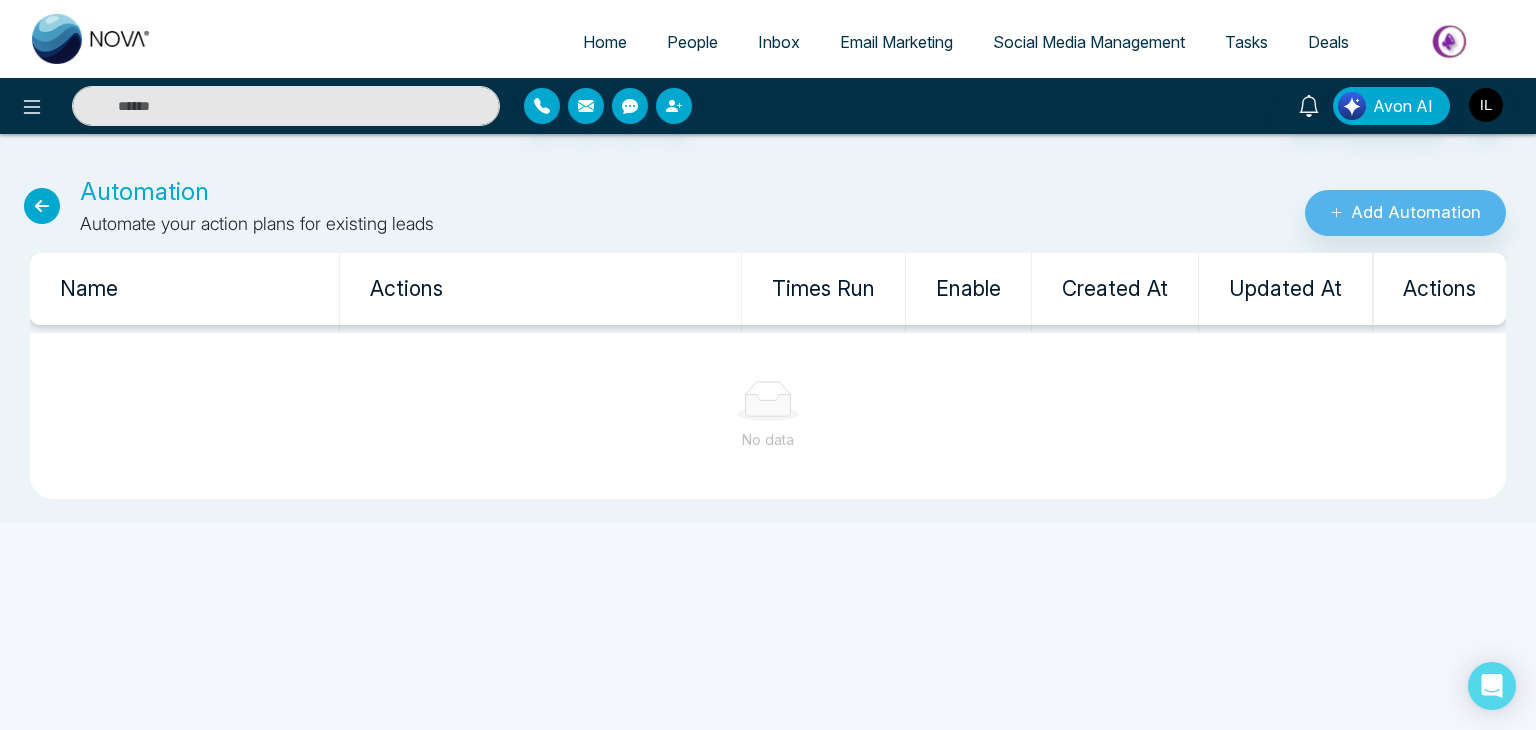 click at bounding box center (42, 206) 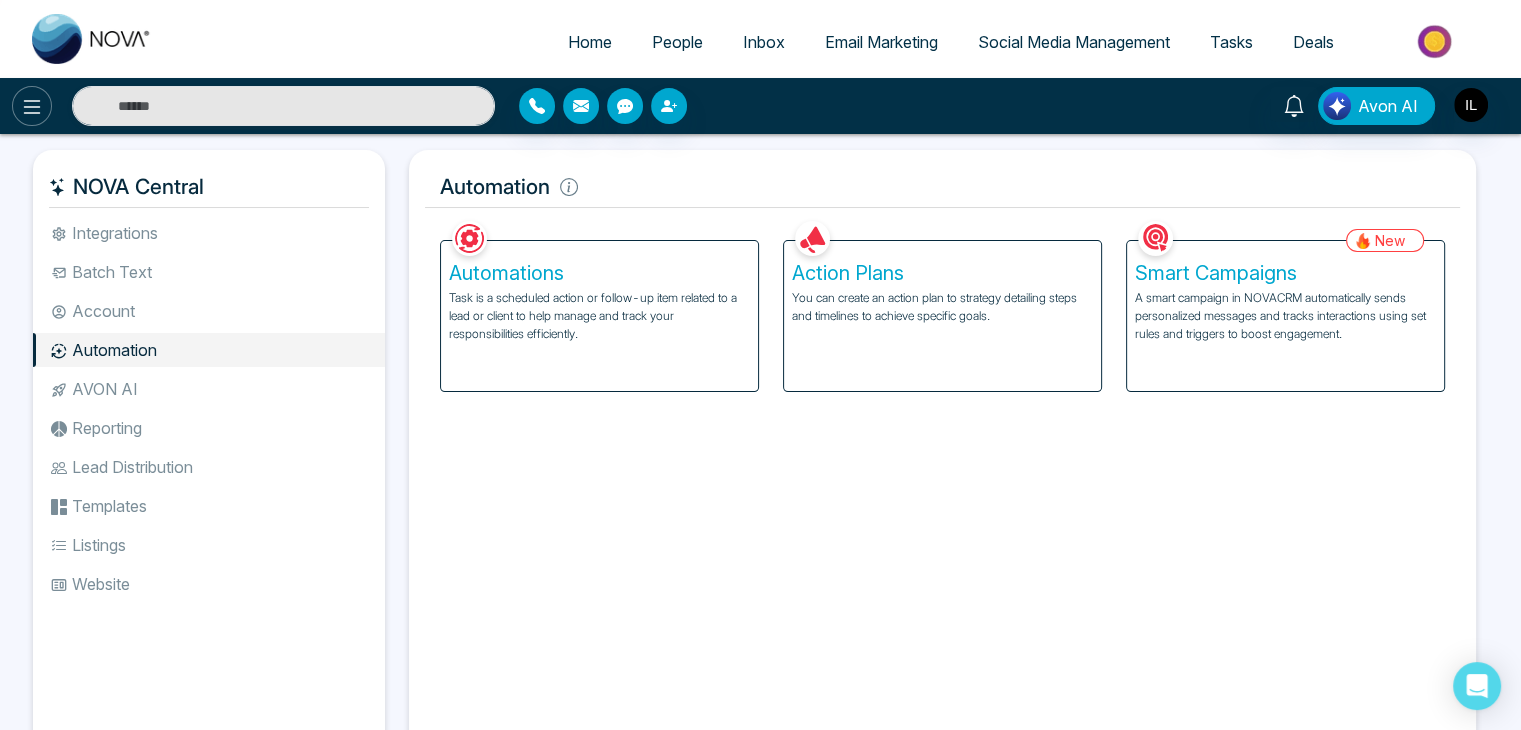 click 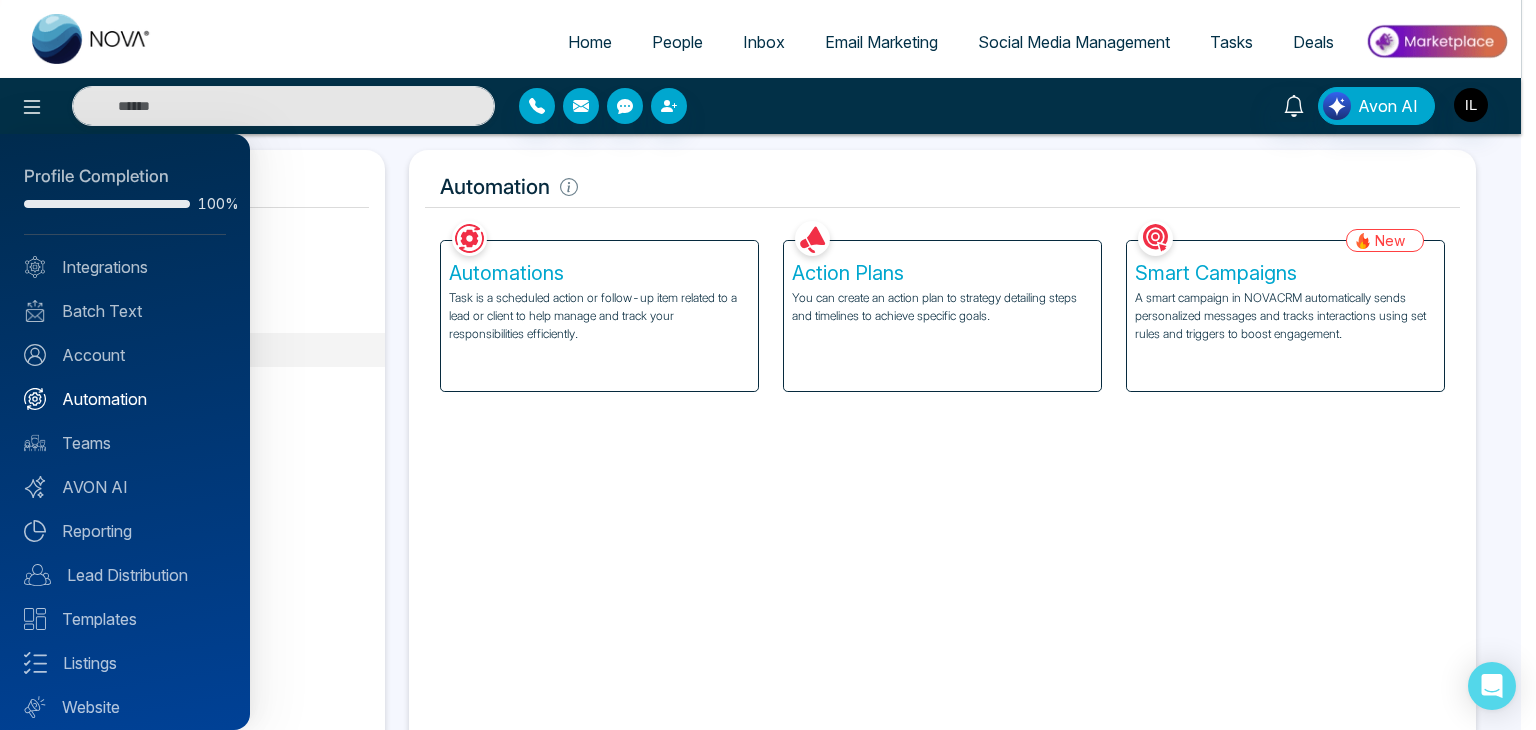 click on "Automation" at bounding box center (125, 399) 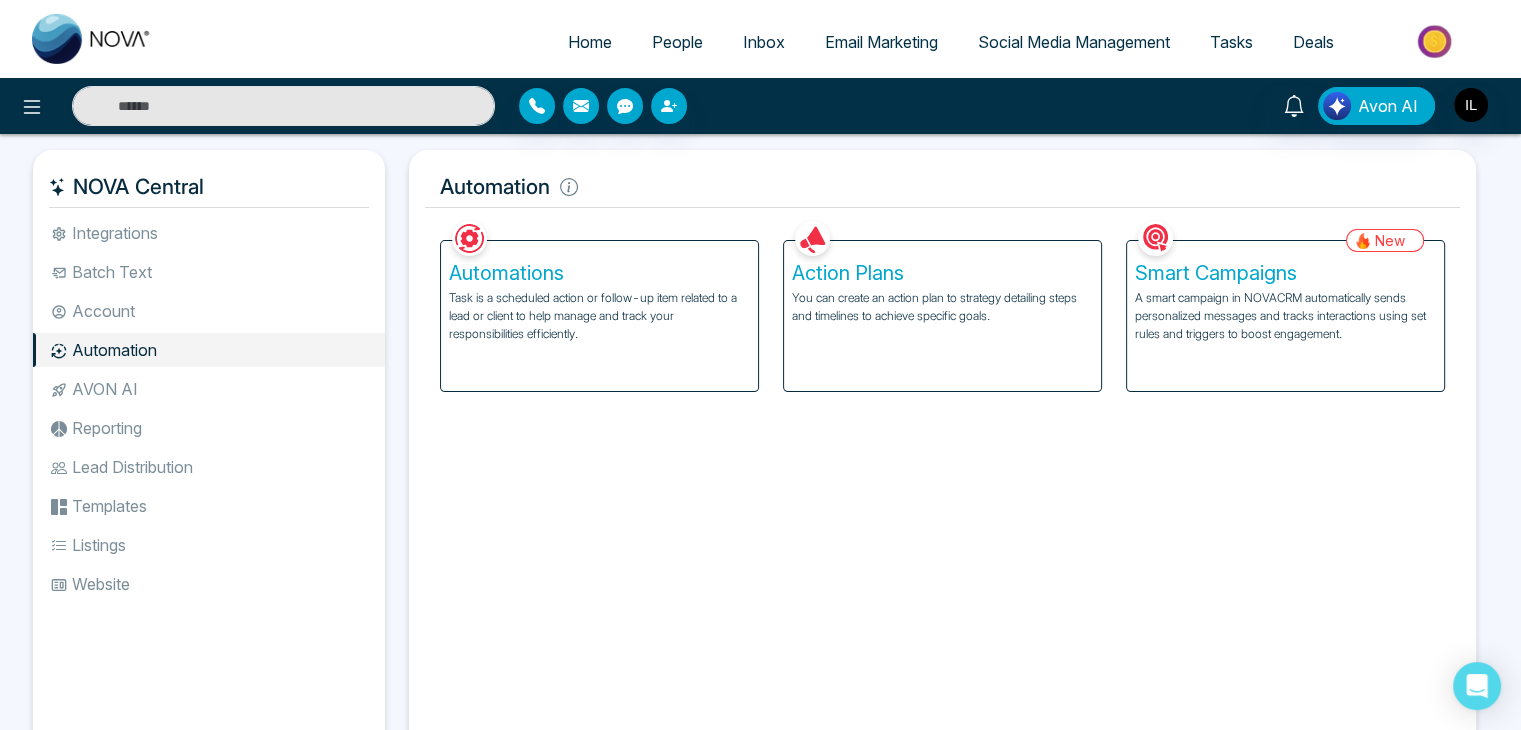 click on "Task is a scheduled action or follow-up item related to a lead or client to help manage and track your responsibilities efficiently." at bounding box center (599, 316) 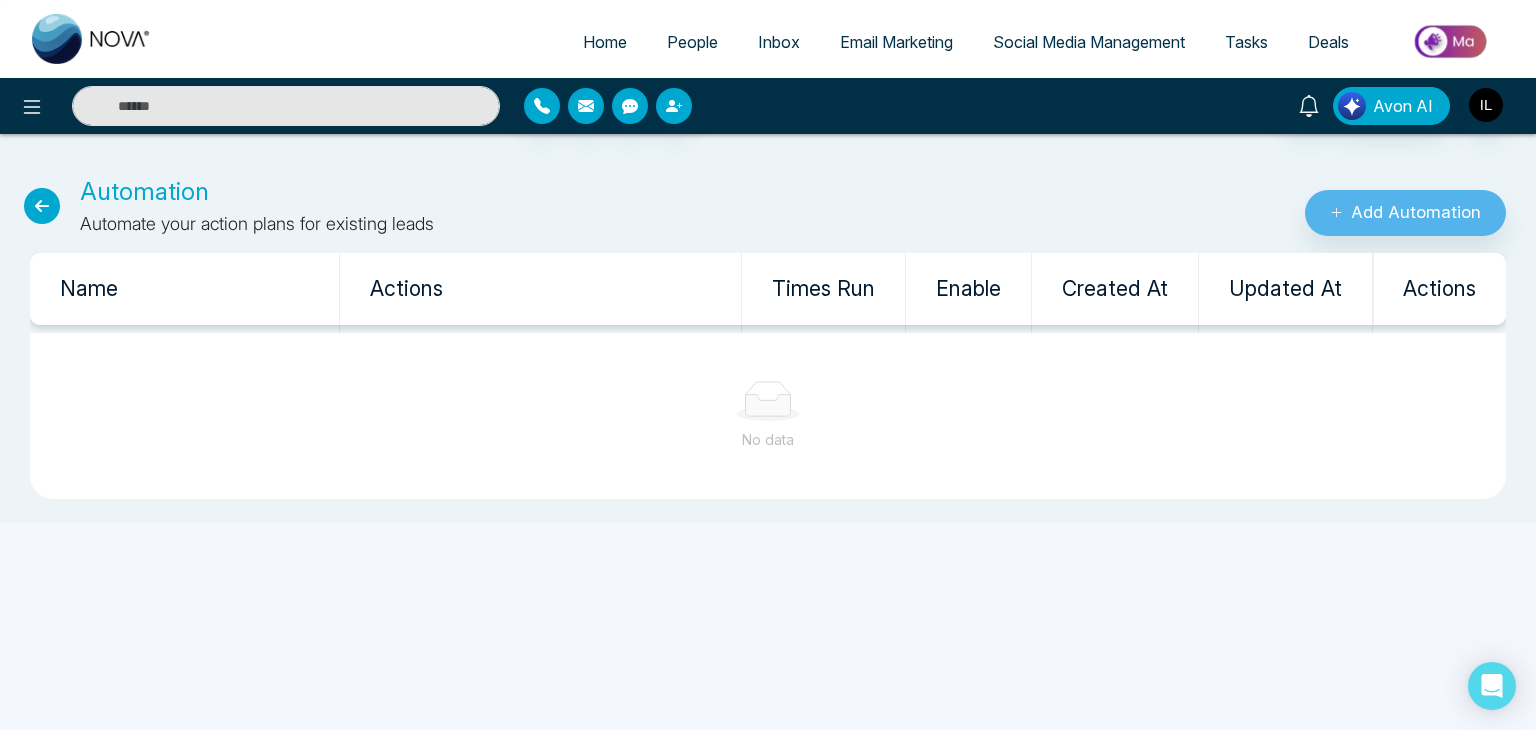 click at bounding box center [42, 206] 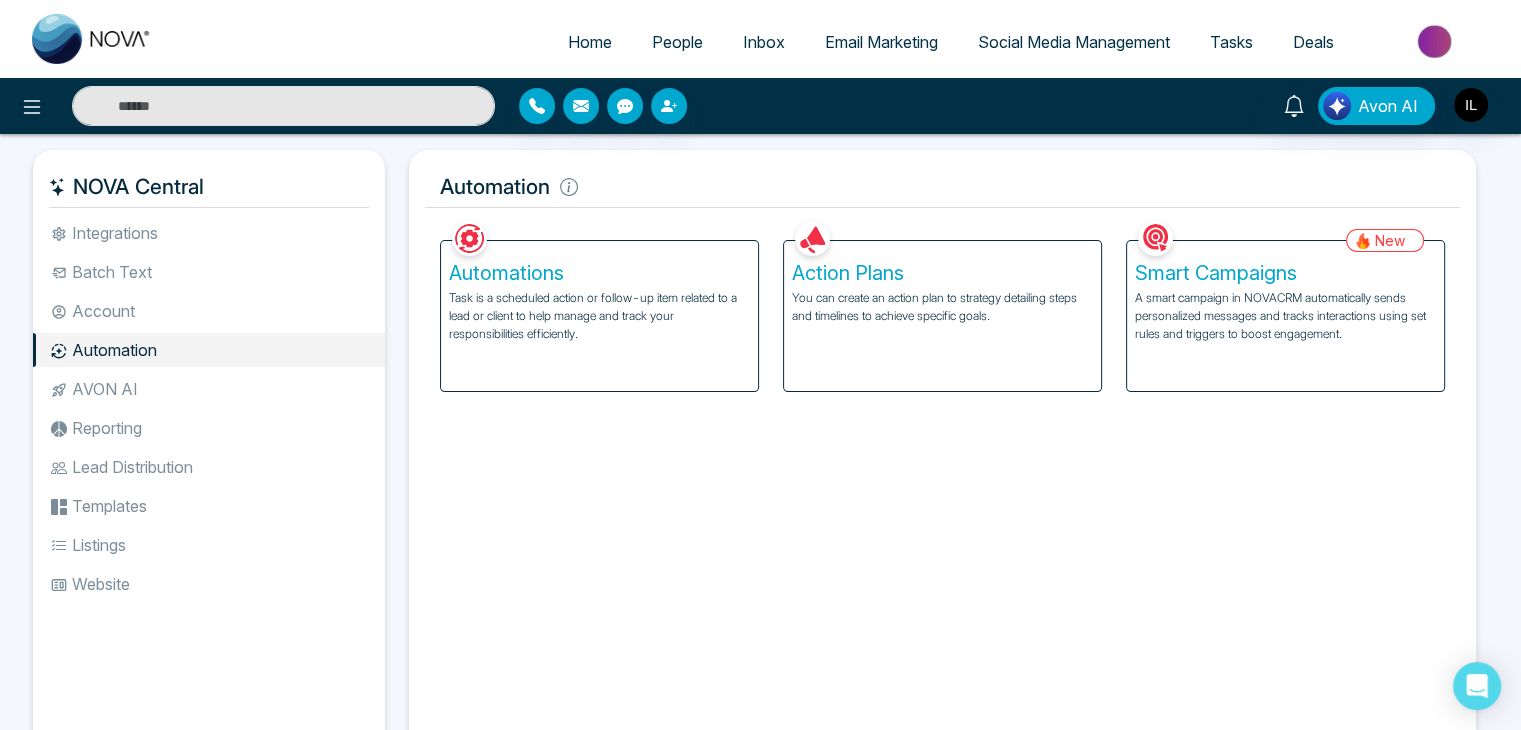 click on "Automations Task is a scheduled action or follow-up item related to a lead or client to help manage and track your responsibilities efficiently." at bounding box center (599, 316) 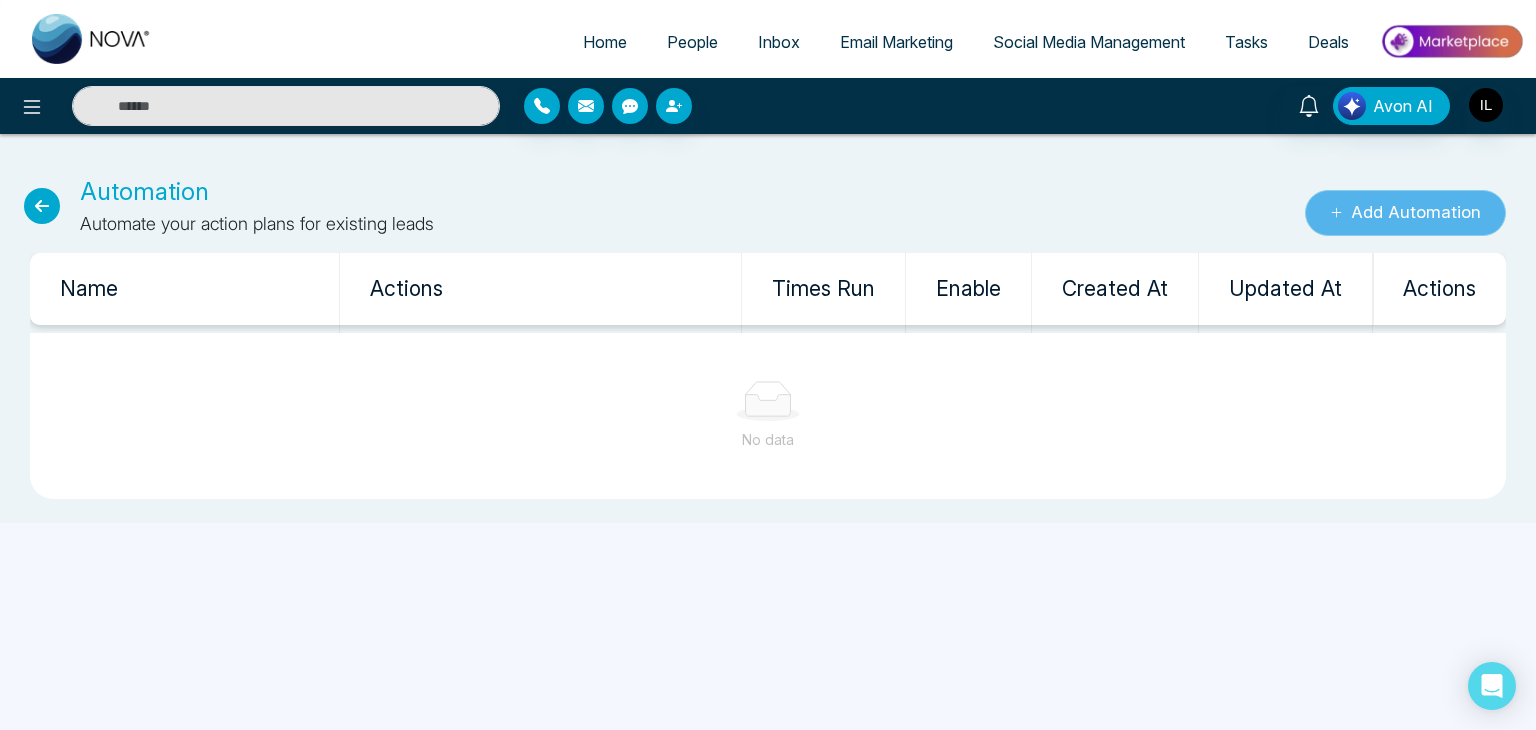 click on "Add Automation" at bounding box center [1405, 213] 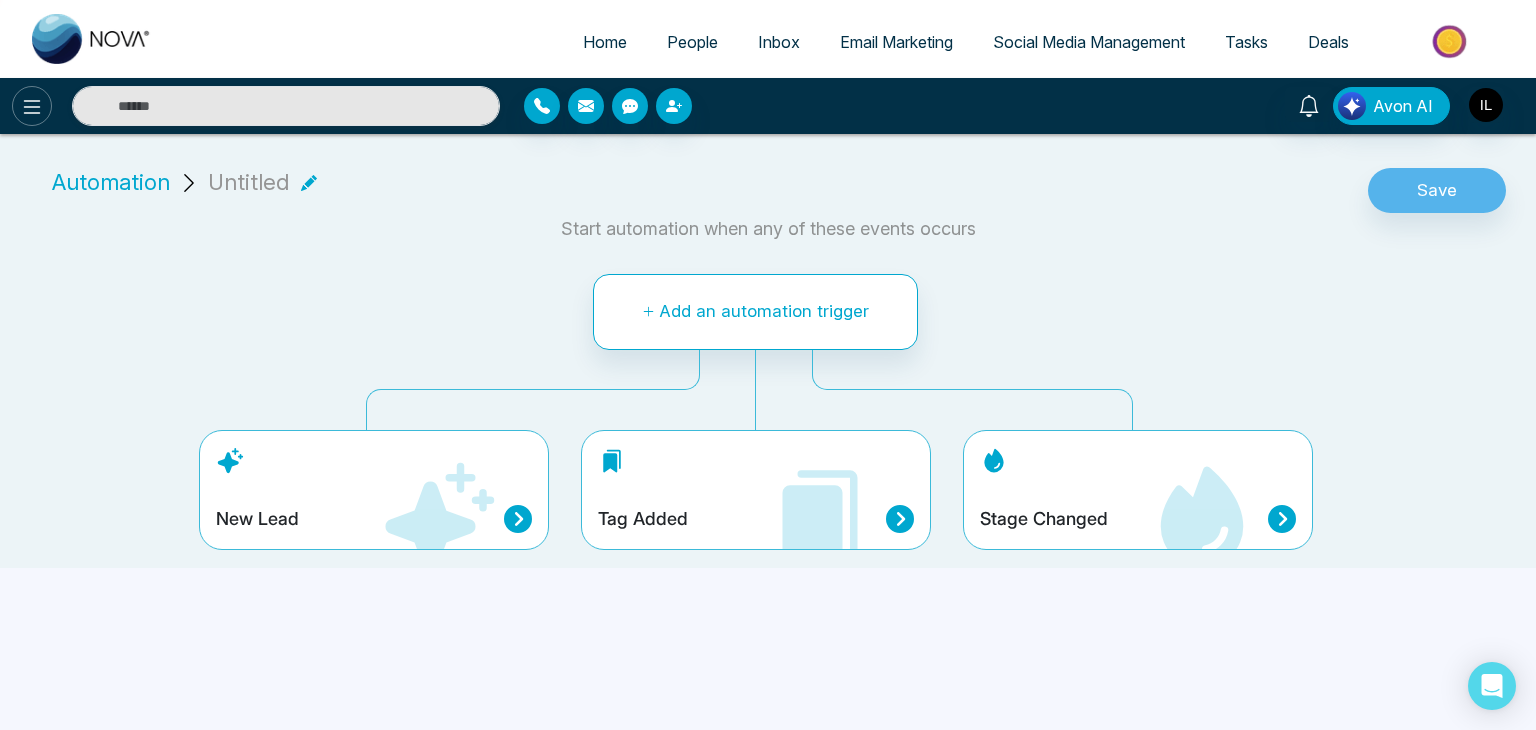 click 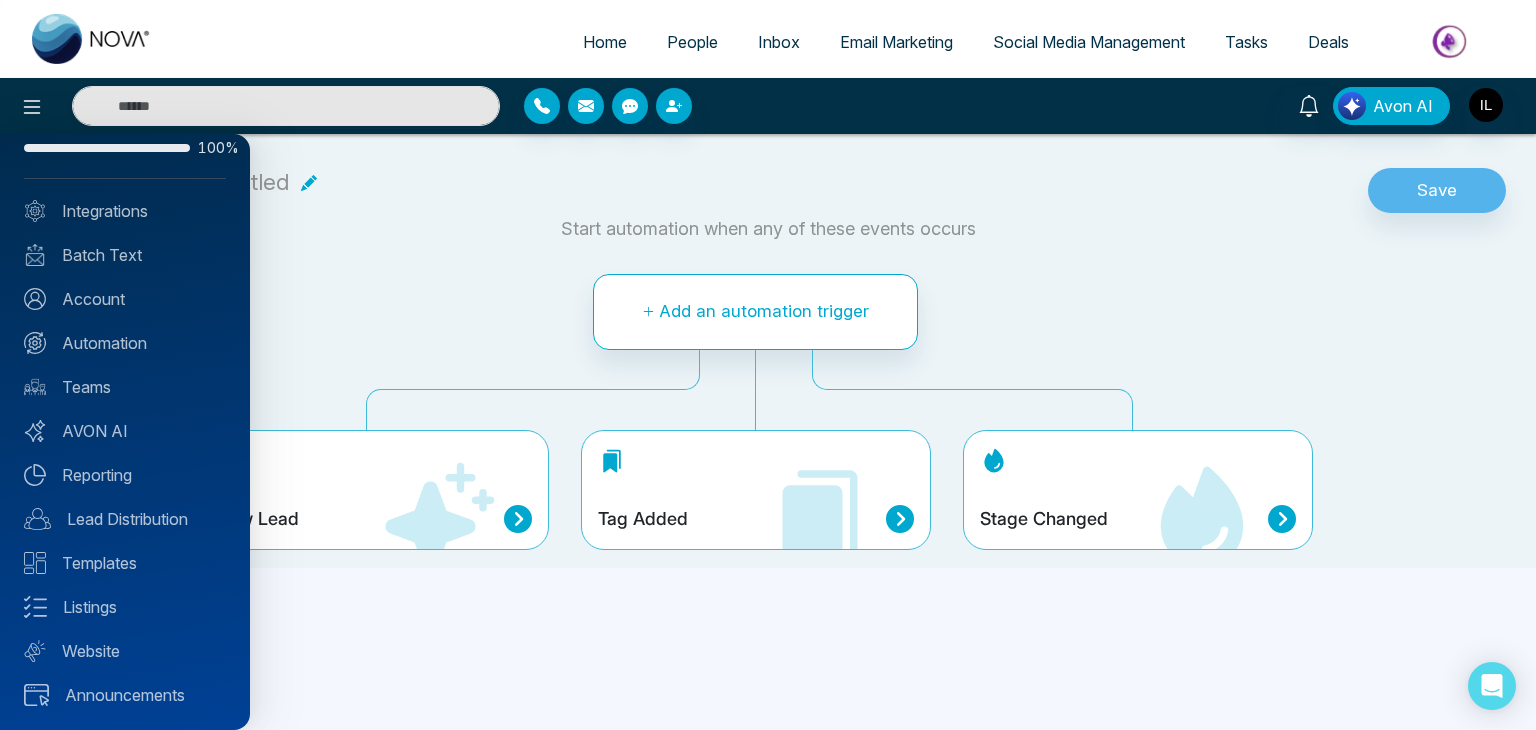 scroll, scrollTop: 0, scrollLeft: 0, axis: both 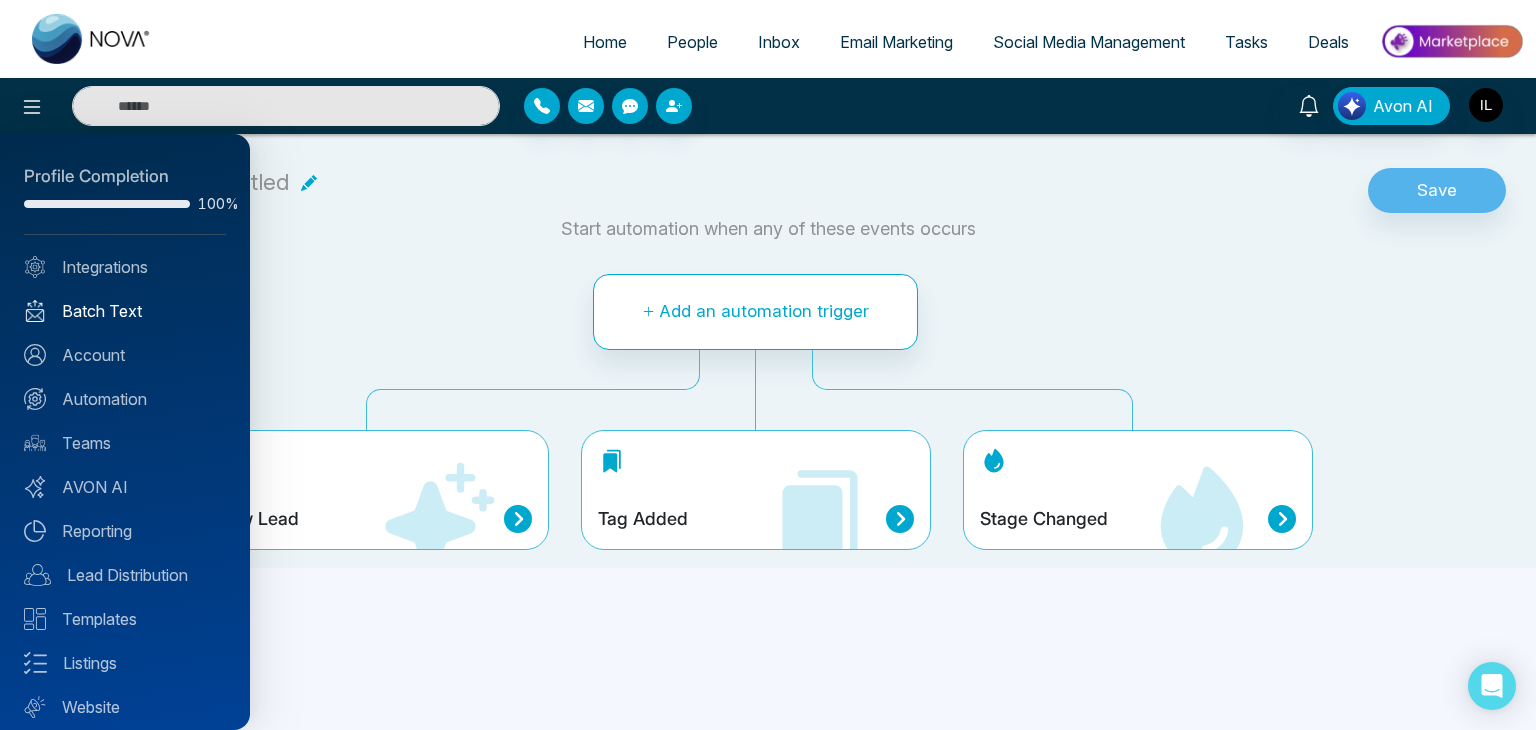 click on "Batch Text" at bounding box center (125, 311) 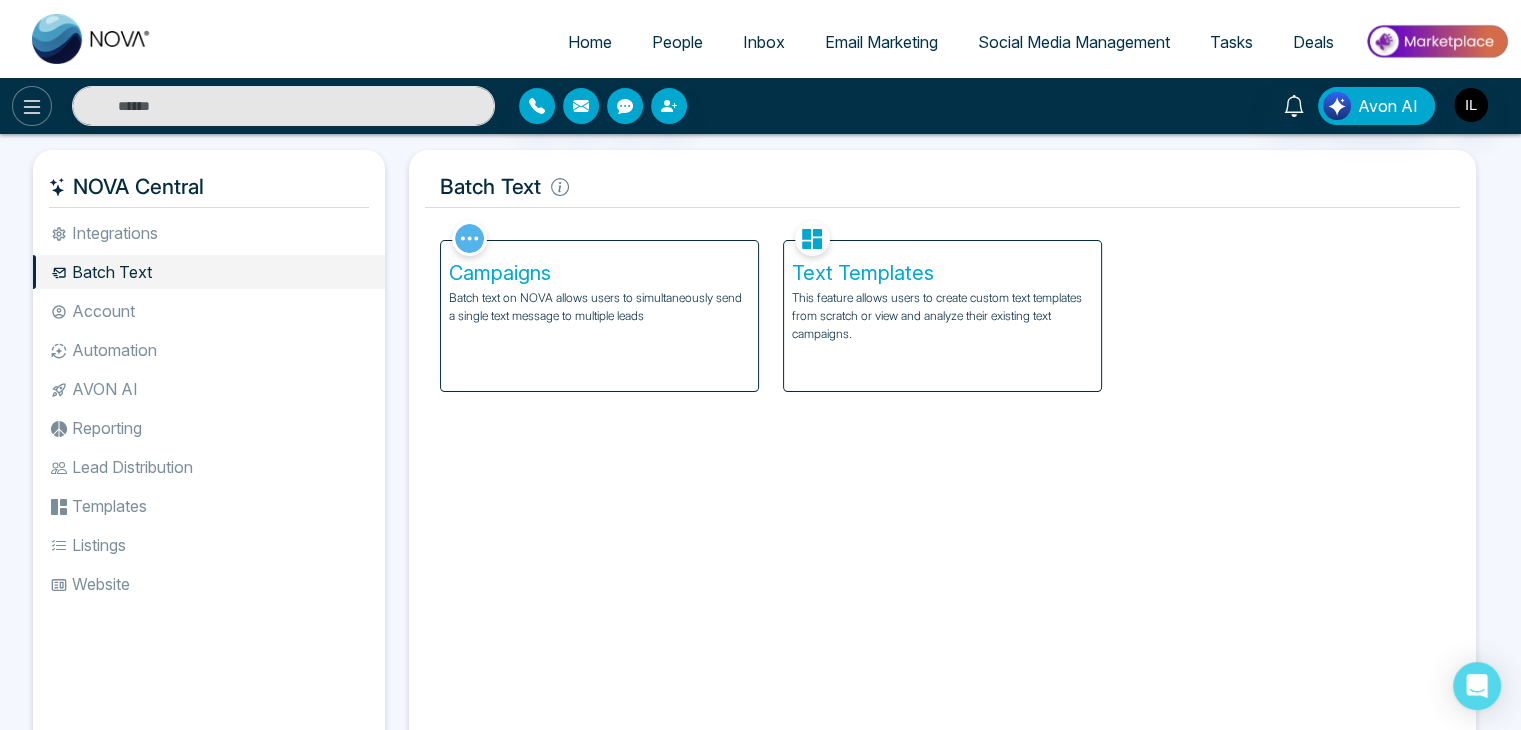 click 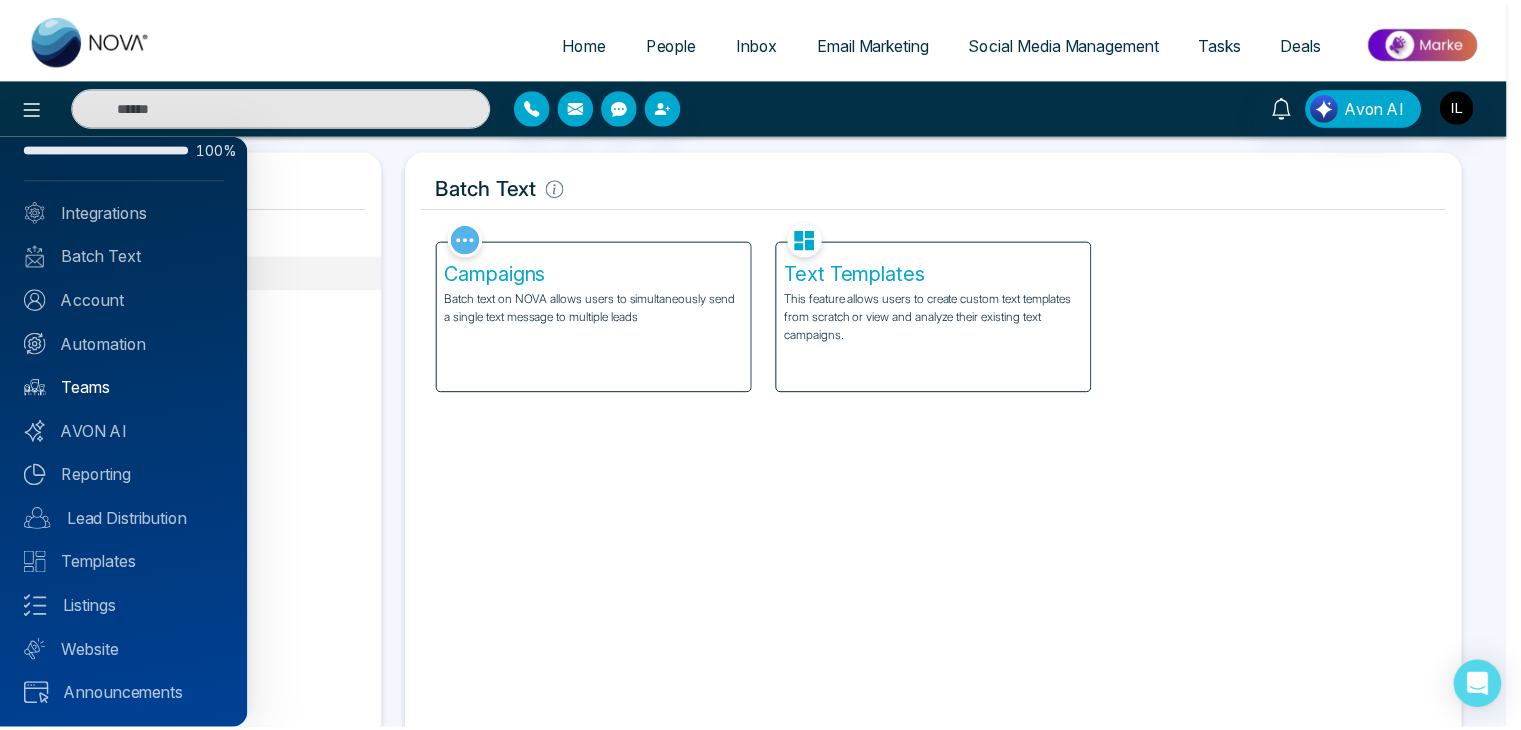 scroll, scrollTop: 0, scrollLeft: 0, axis: both 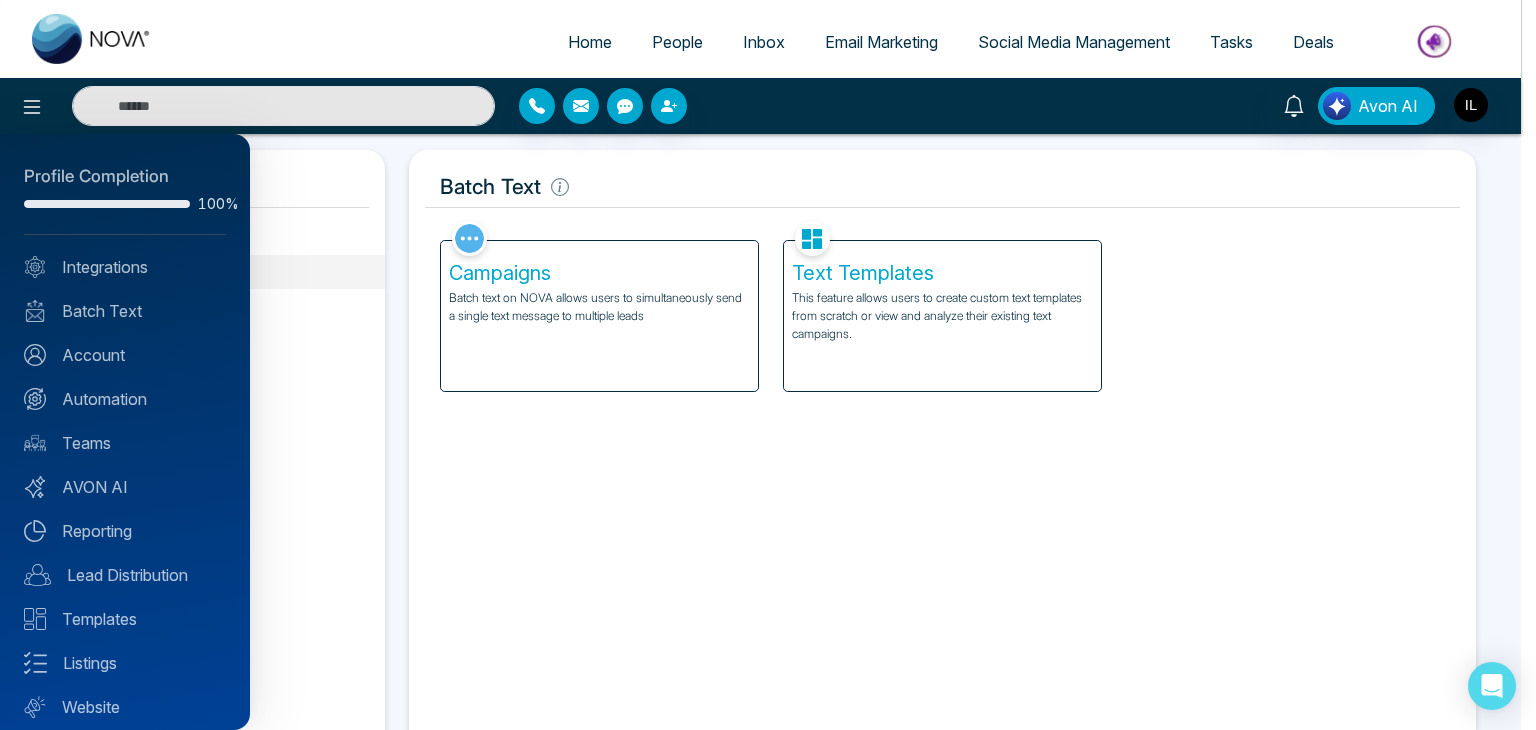 click at bounding box center (768, 365) 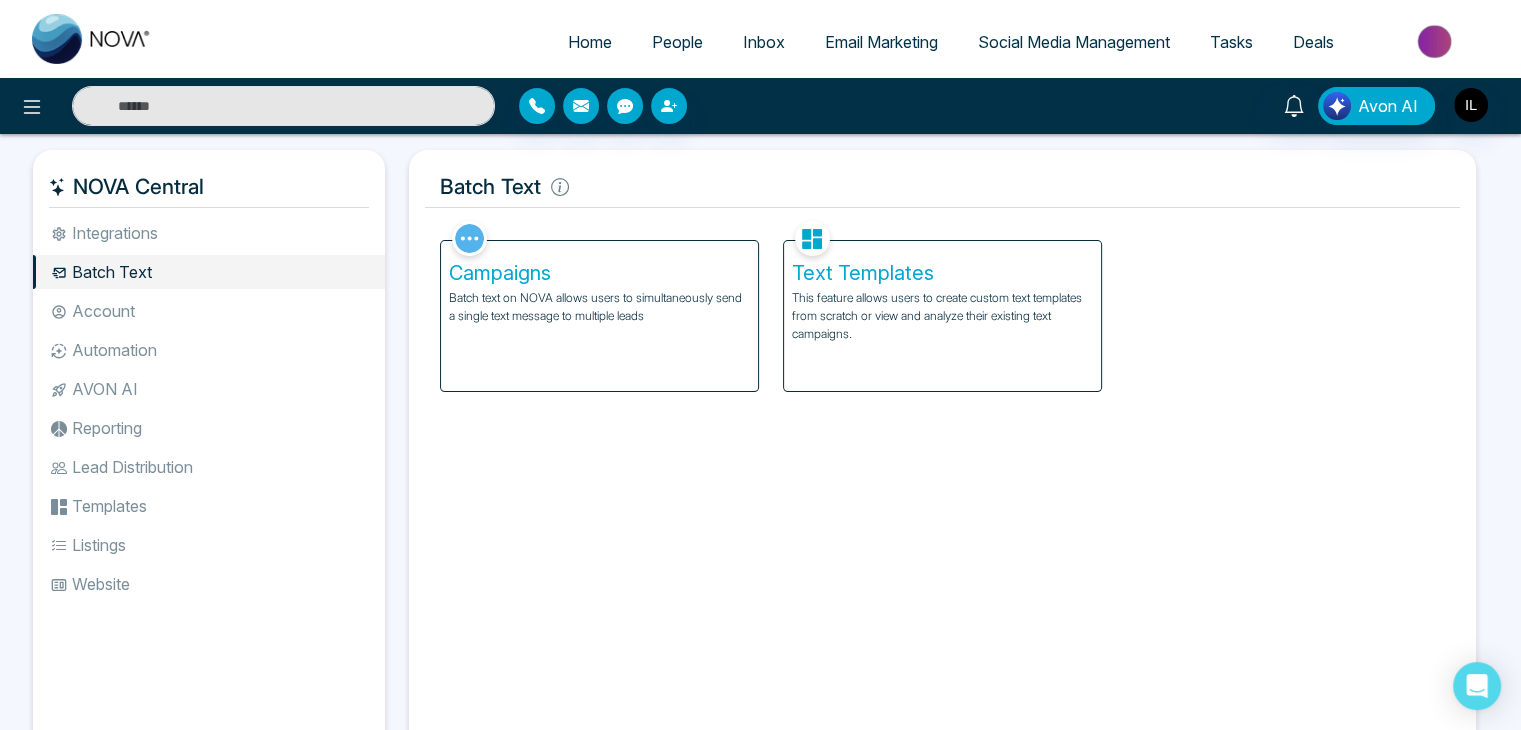 click on "Email Marketing" at bounding box center [881, 42] 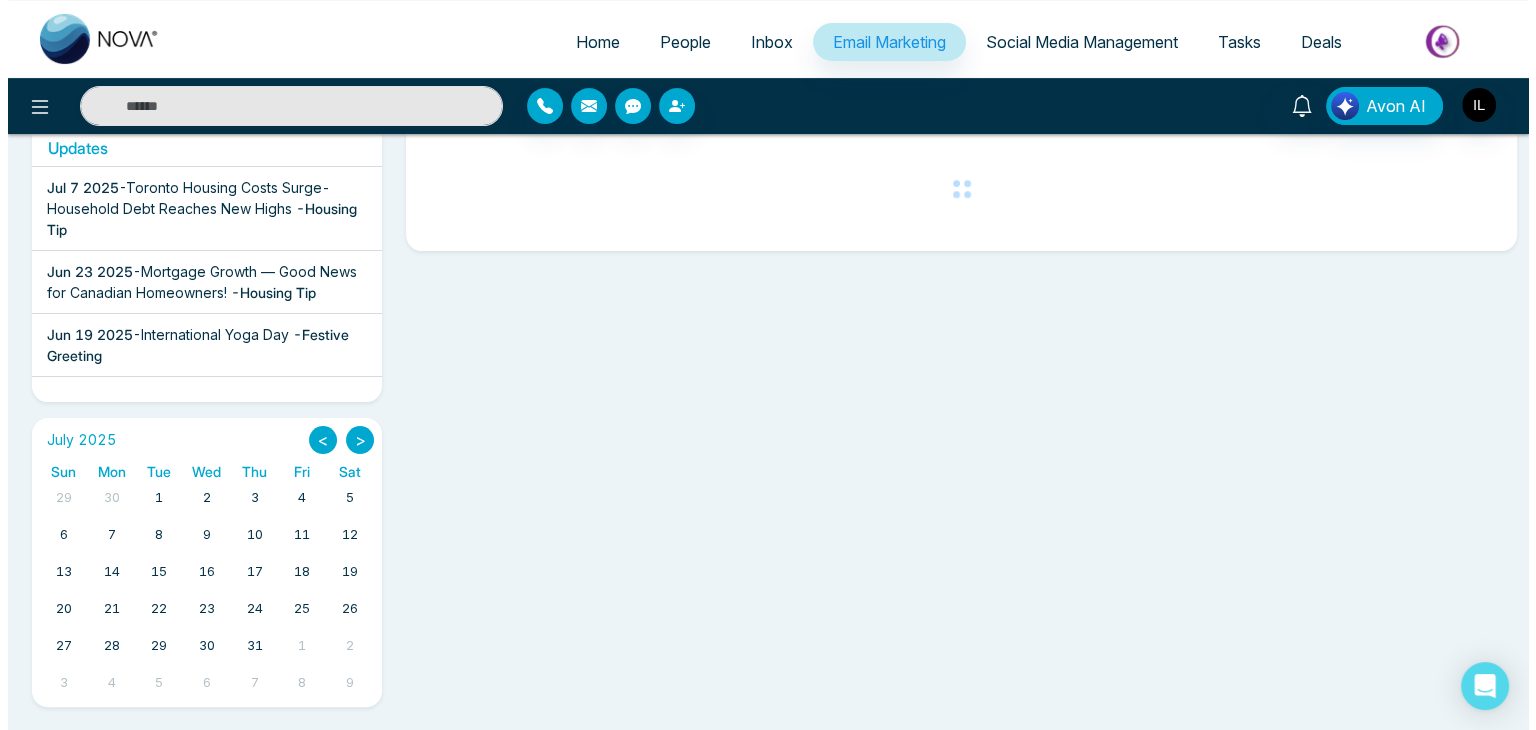 scroll, scrollTop: 0, scrollLeft: 0, axis: both 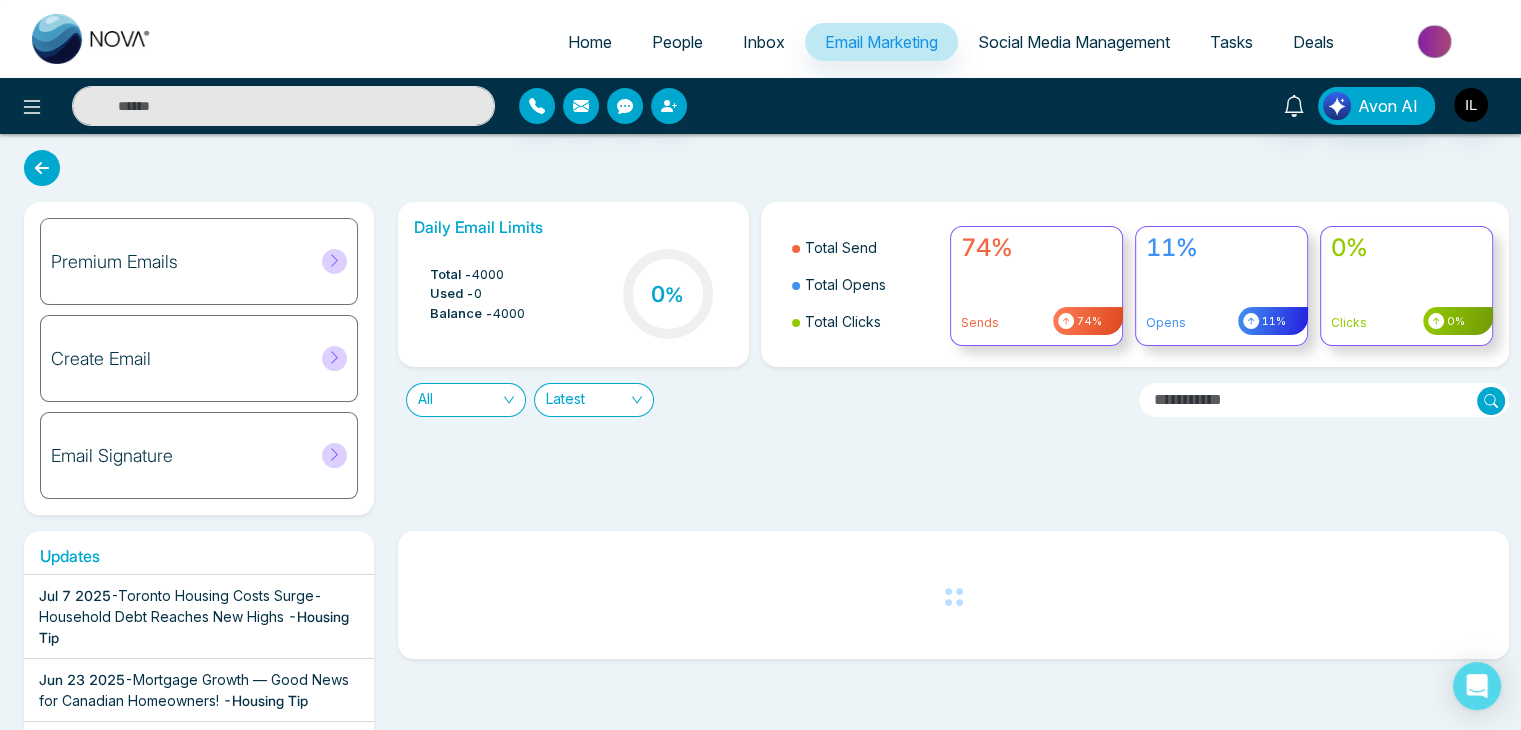 click on "Inbox" at bounding box center [764, 42] 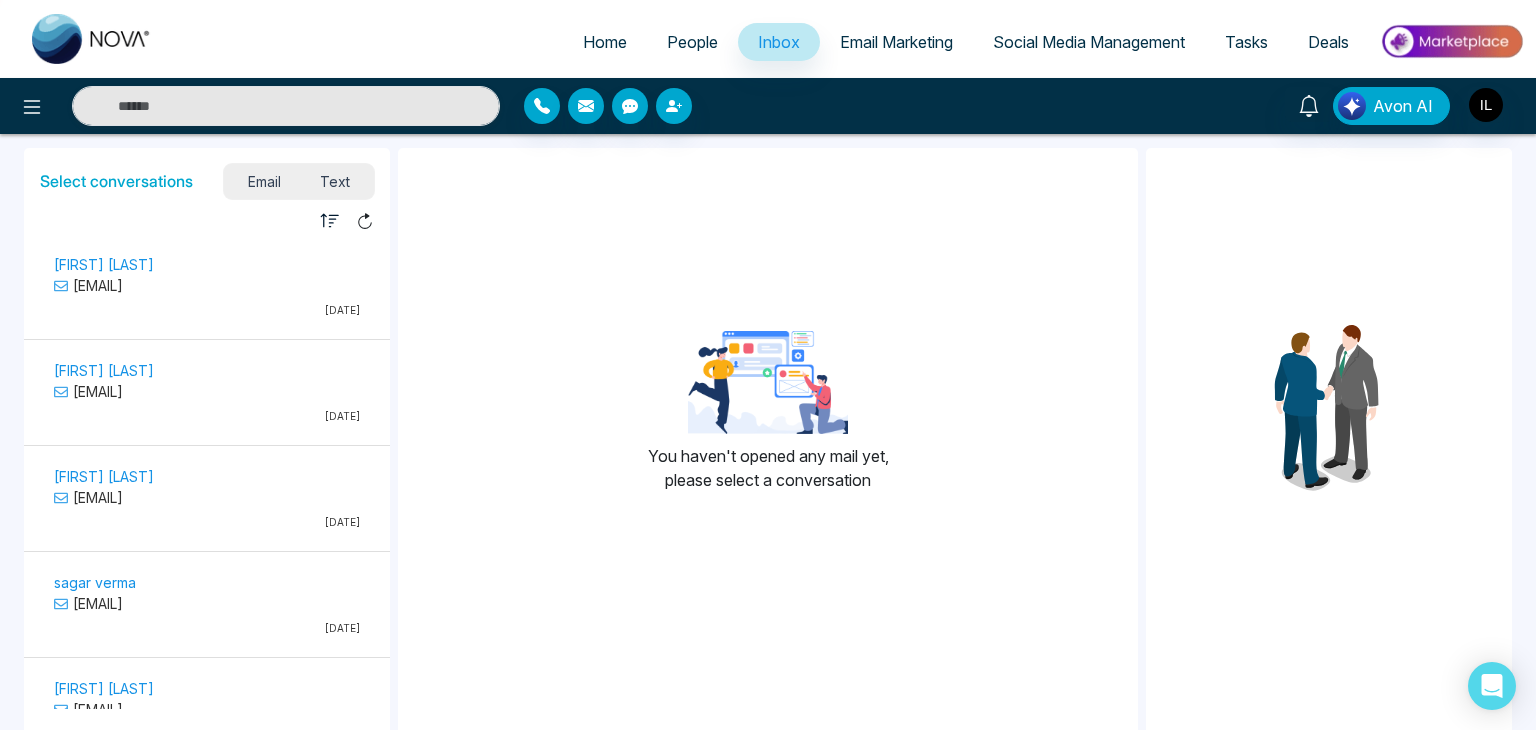 click on "Tasks" at bounding box center [1246, 42] 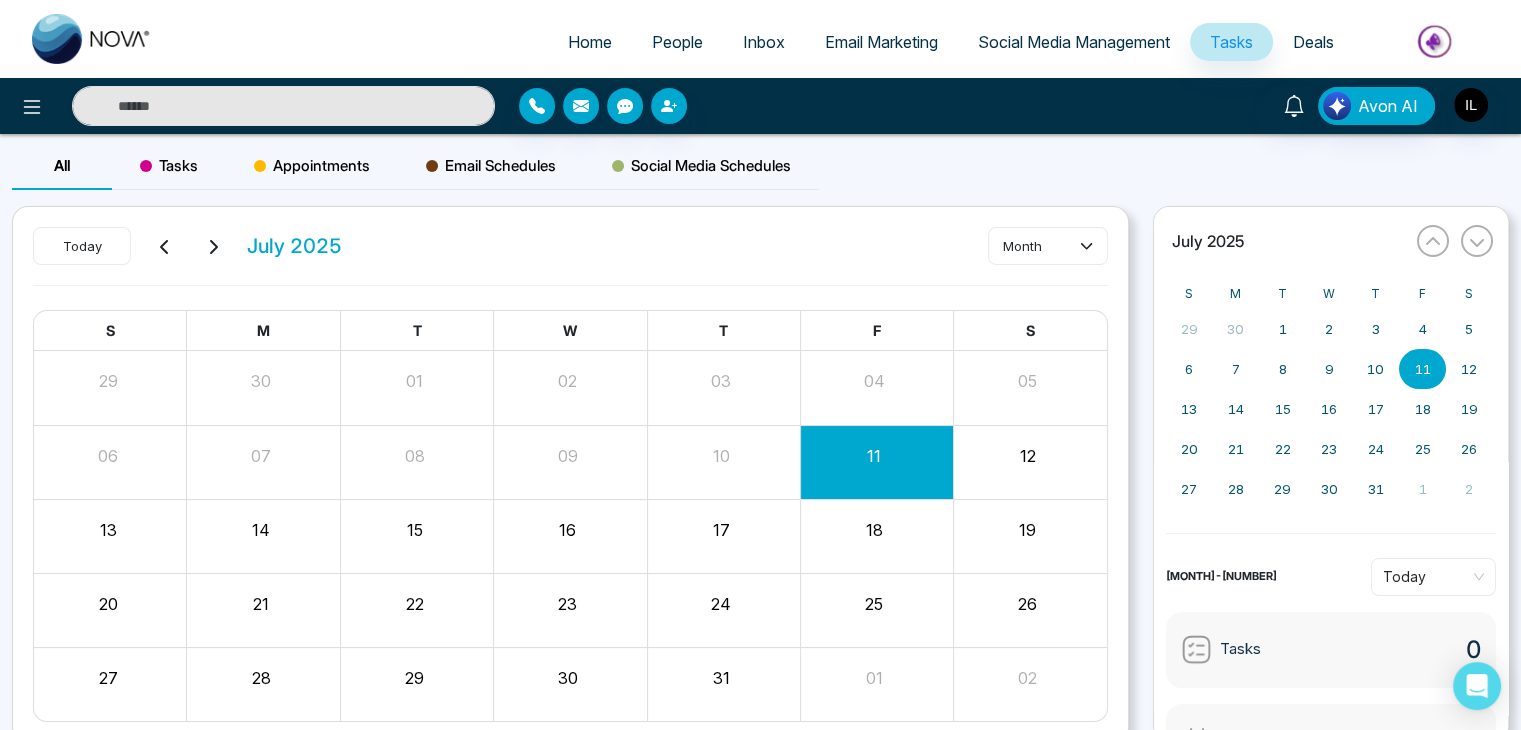 click on "Deals" at bounding box center (1313, 42) 